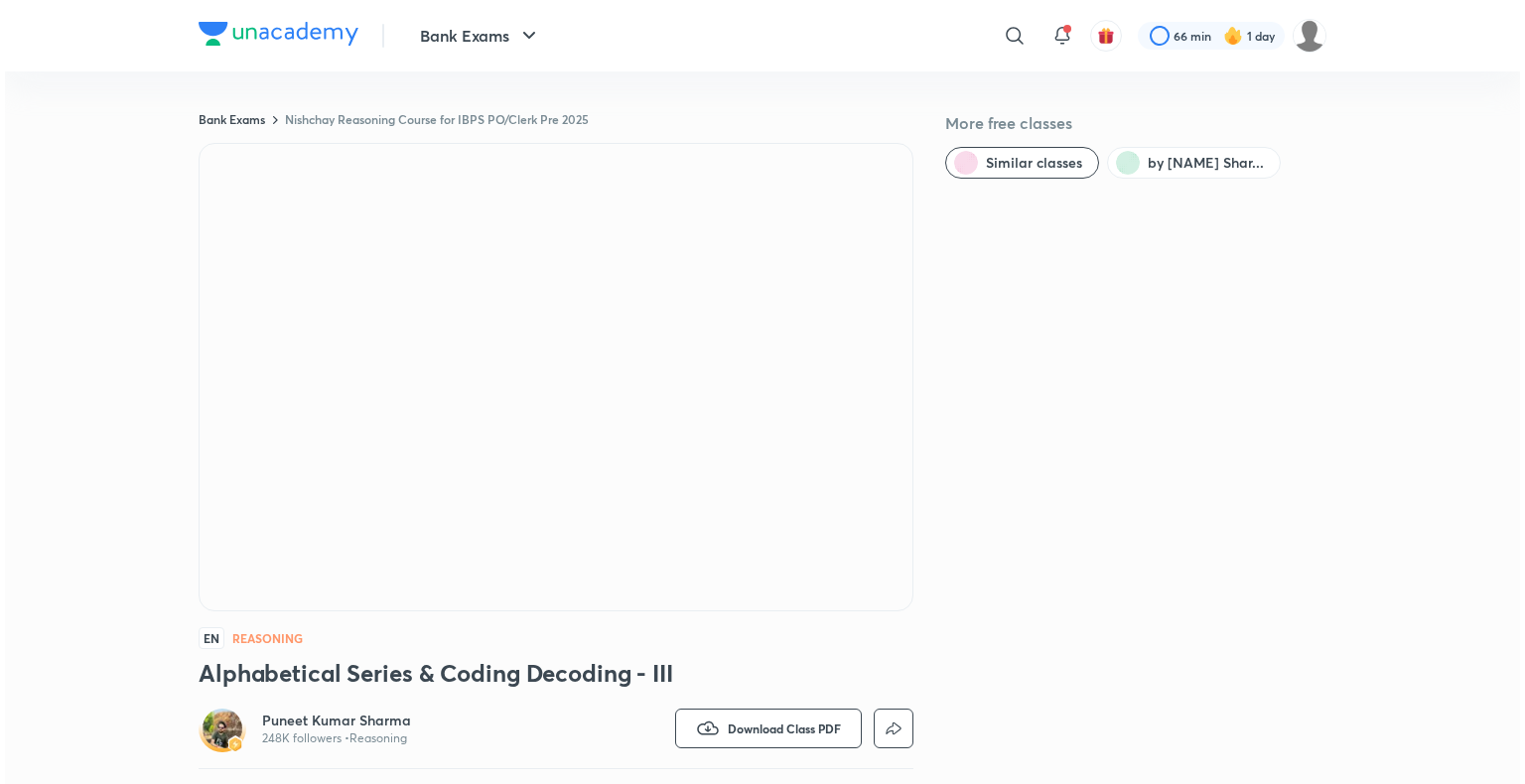 scroll, scrollTop: 0, scrollLeft: 0, axis: both 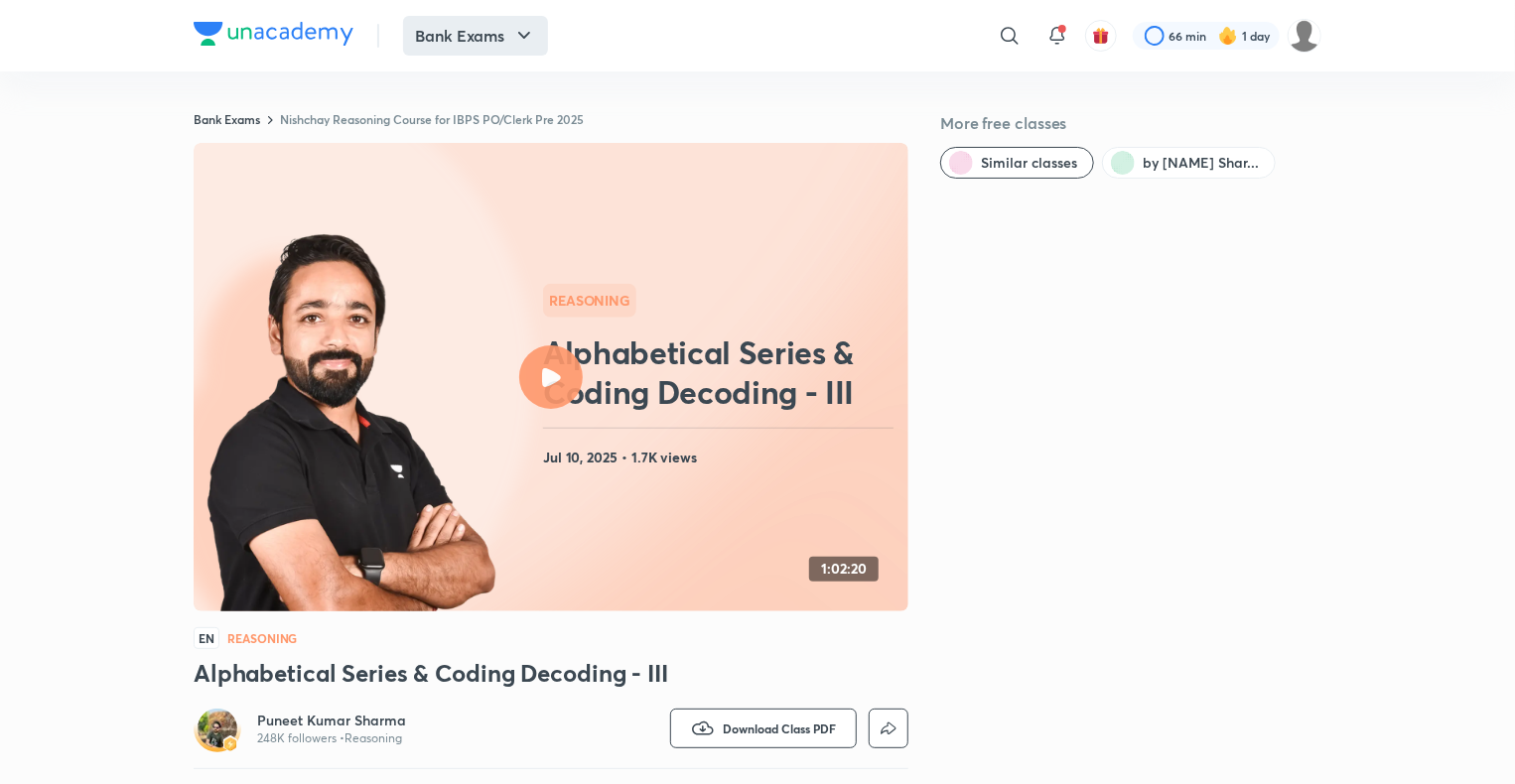 click on "Bank Exams" at bounding box center [476, 36] 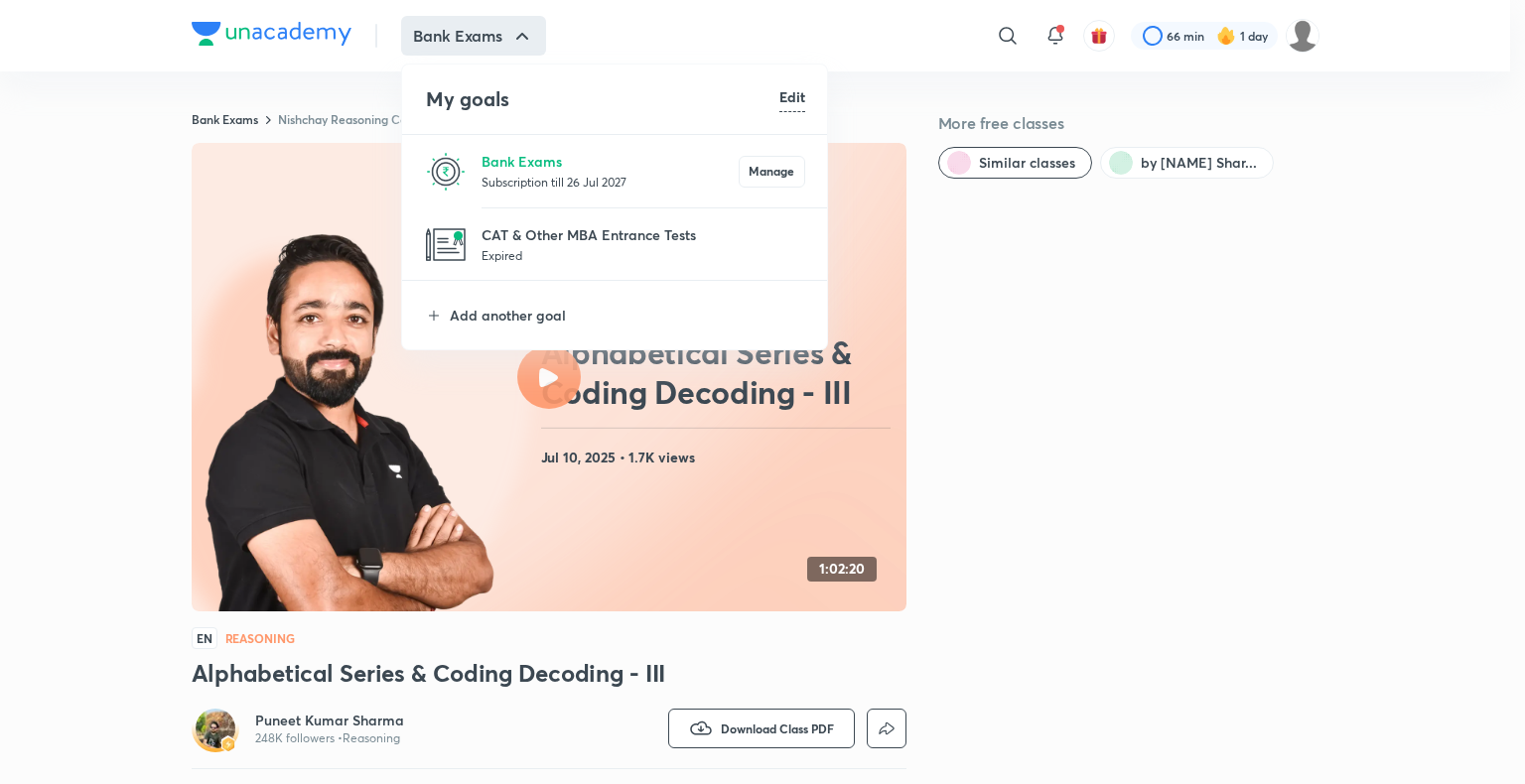click on "Subscription till 26 Jul 2027" at bounding box center [610, 182] 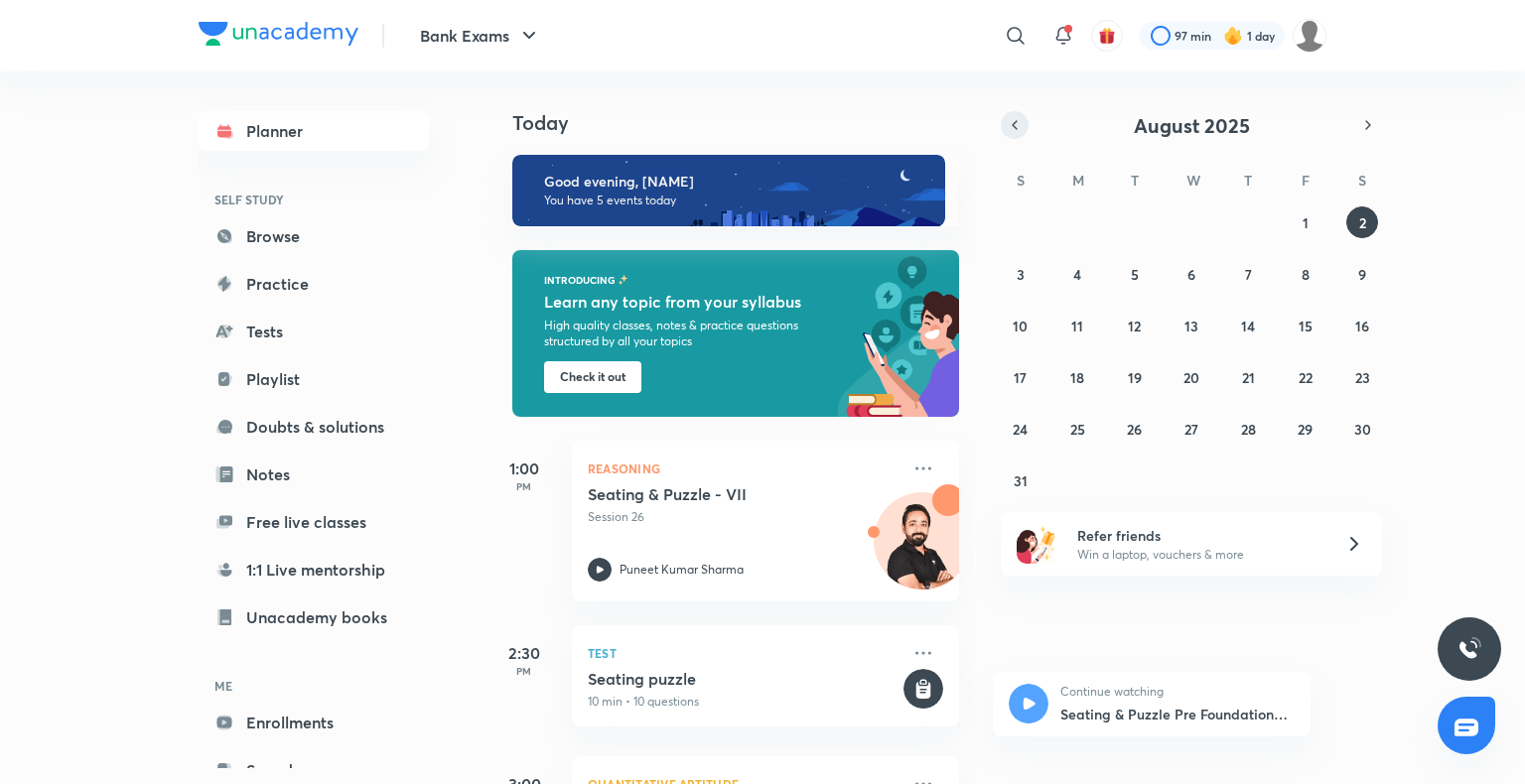 click at bounding box center [1015, 125] 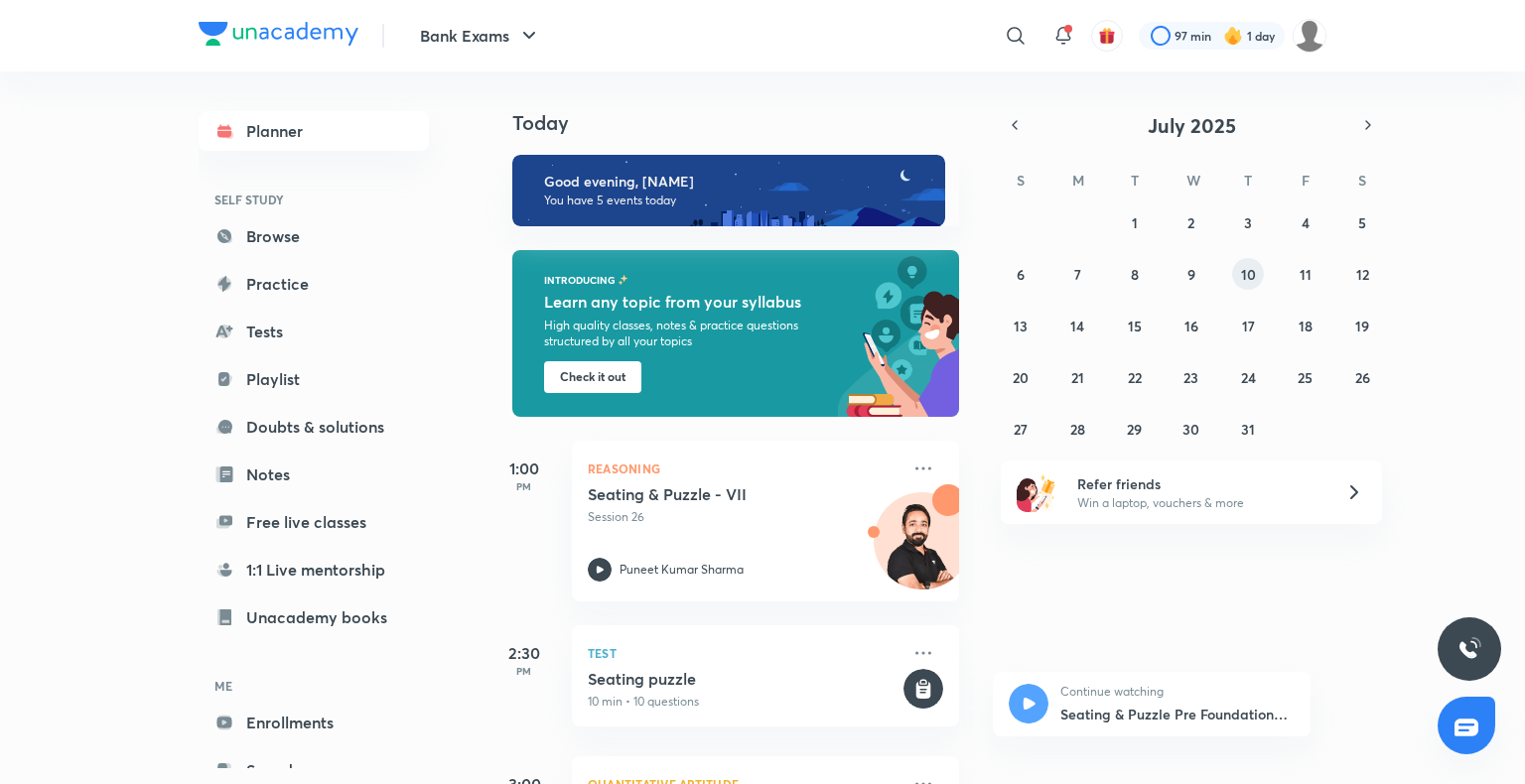 click on "10" at bounding box center [1248, 274] 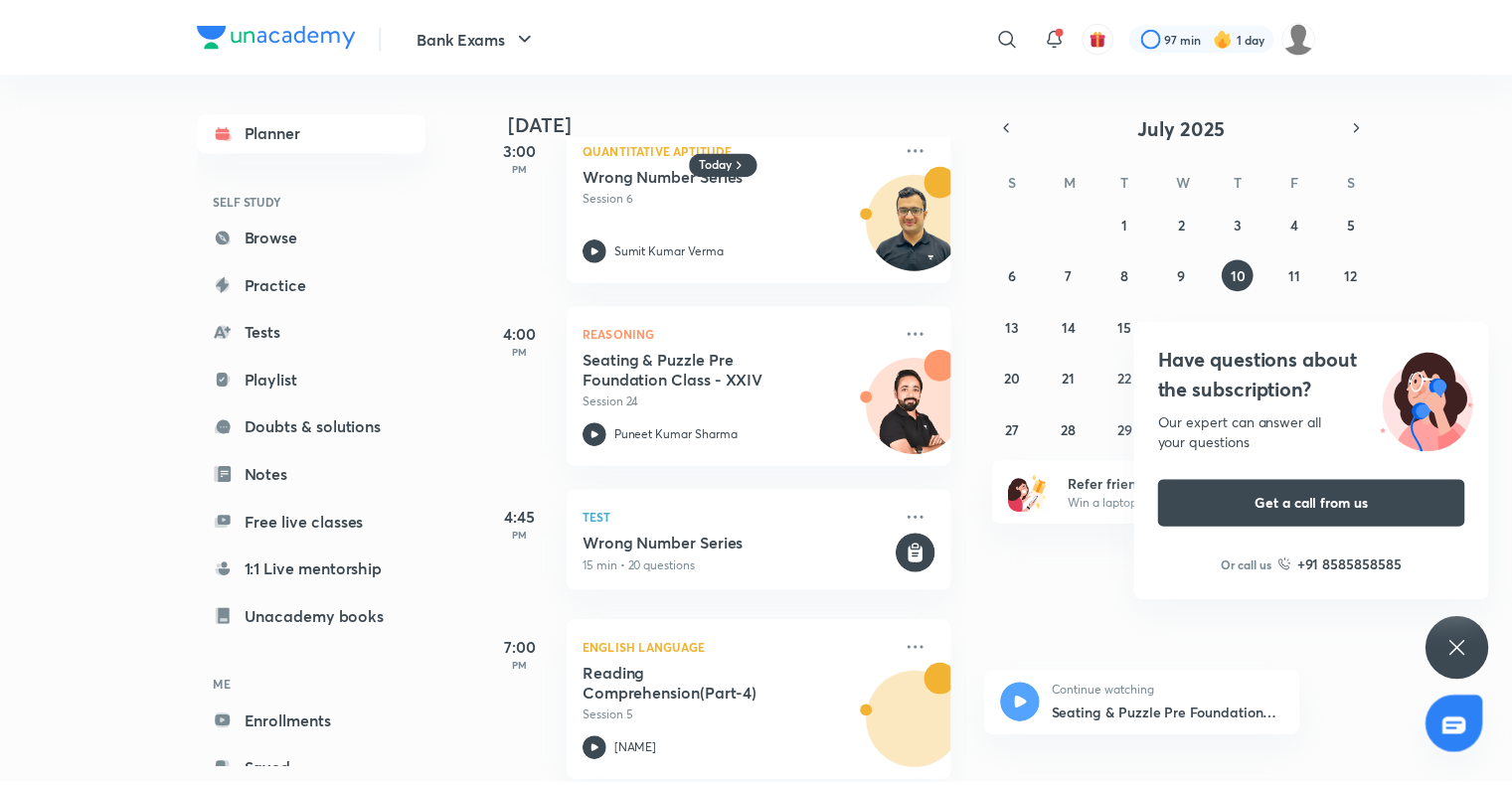 scroll, scrollTop: 0, scrollLeft: 0, axis: both 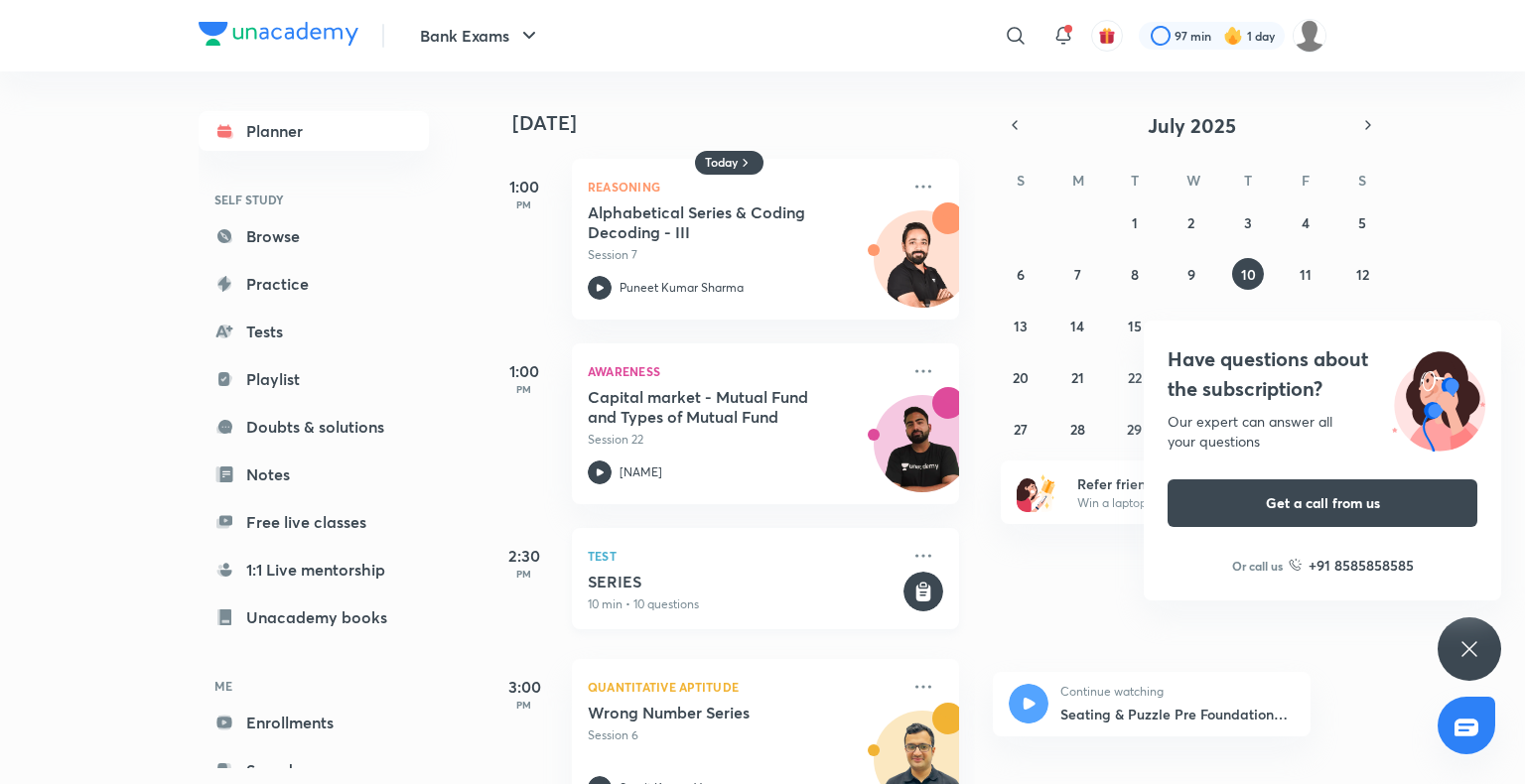 click on "SERIES" at bounding box center (744, 582) 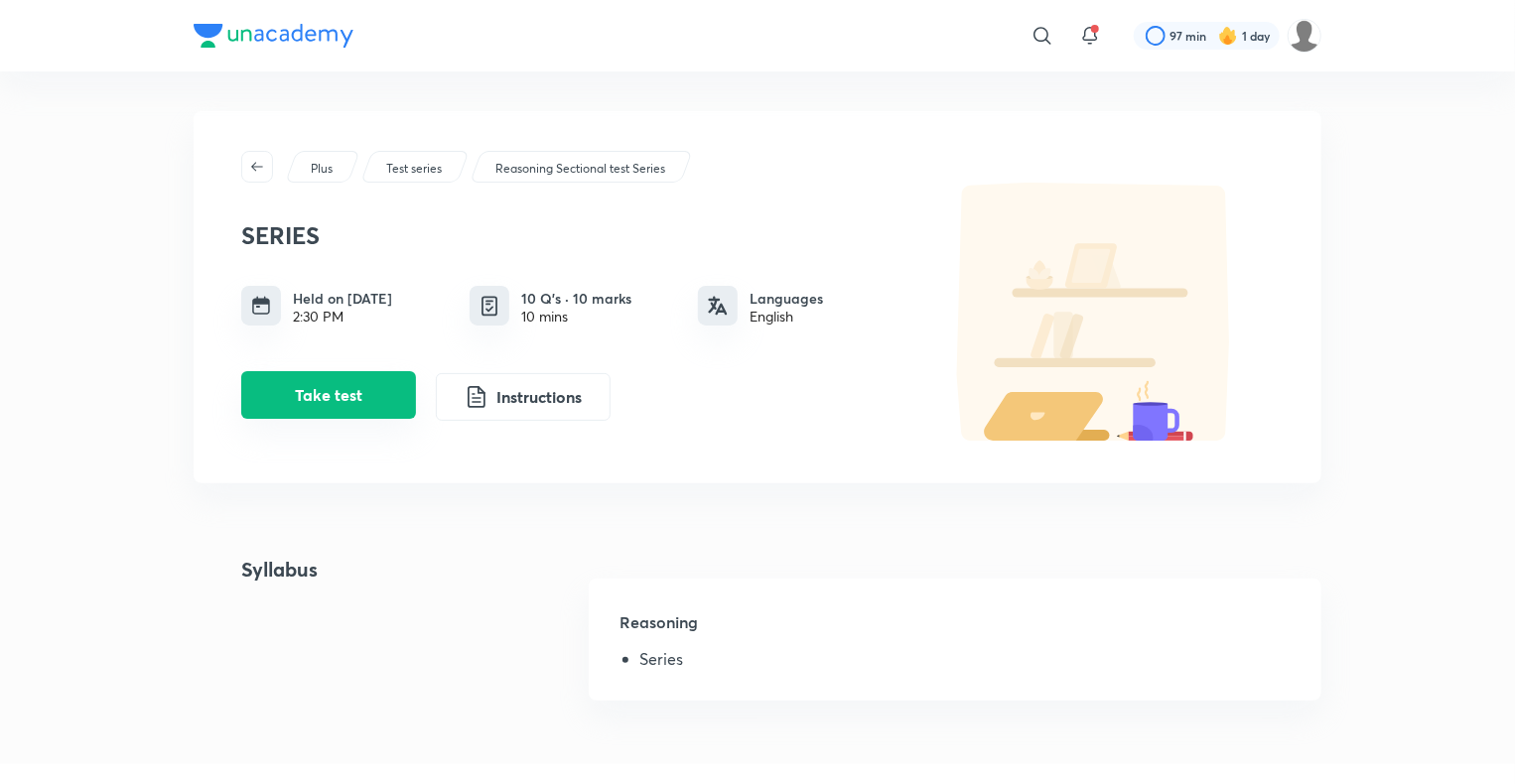 click on "Take test" at bounding box center [329, 395] 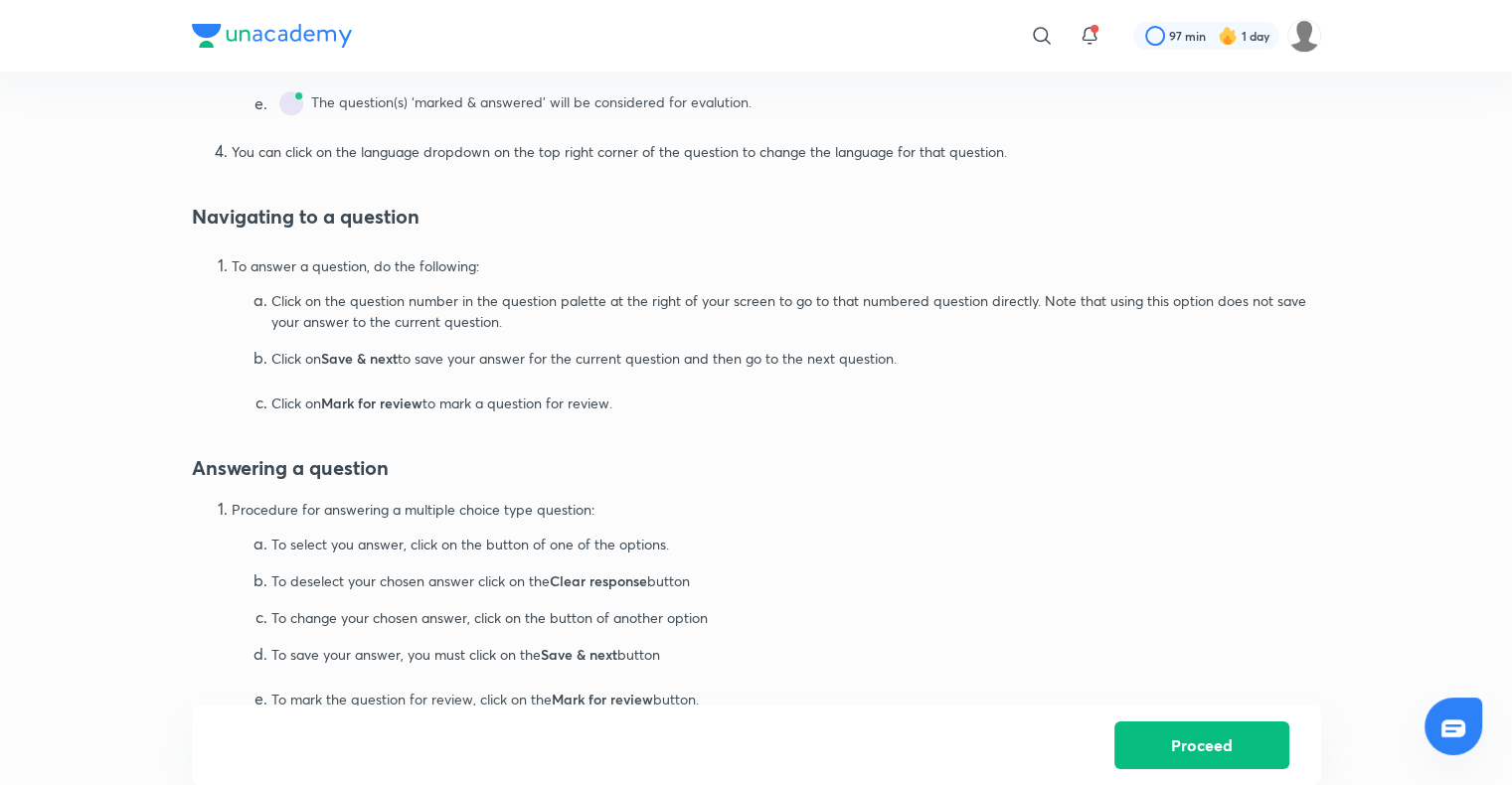 scroll, scrollTop: 885, scrollLeft: 0, axis: vertical 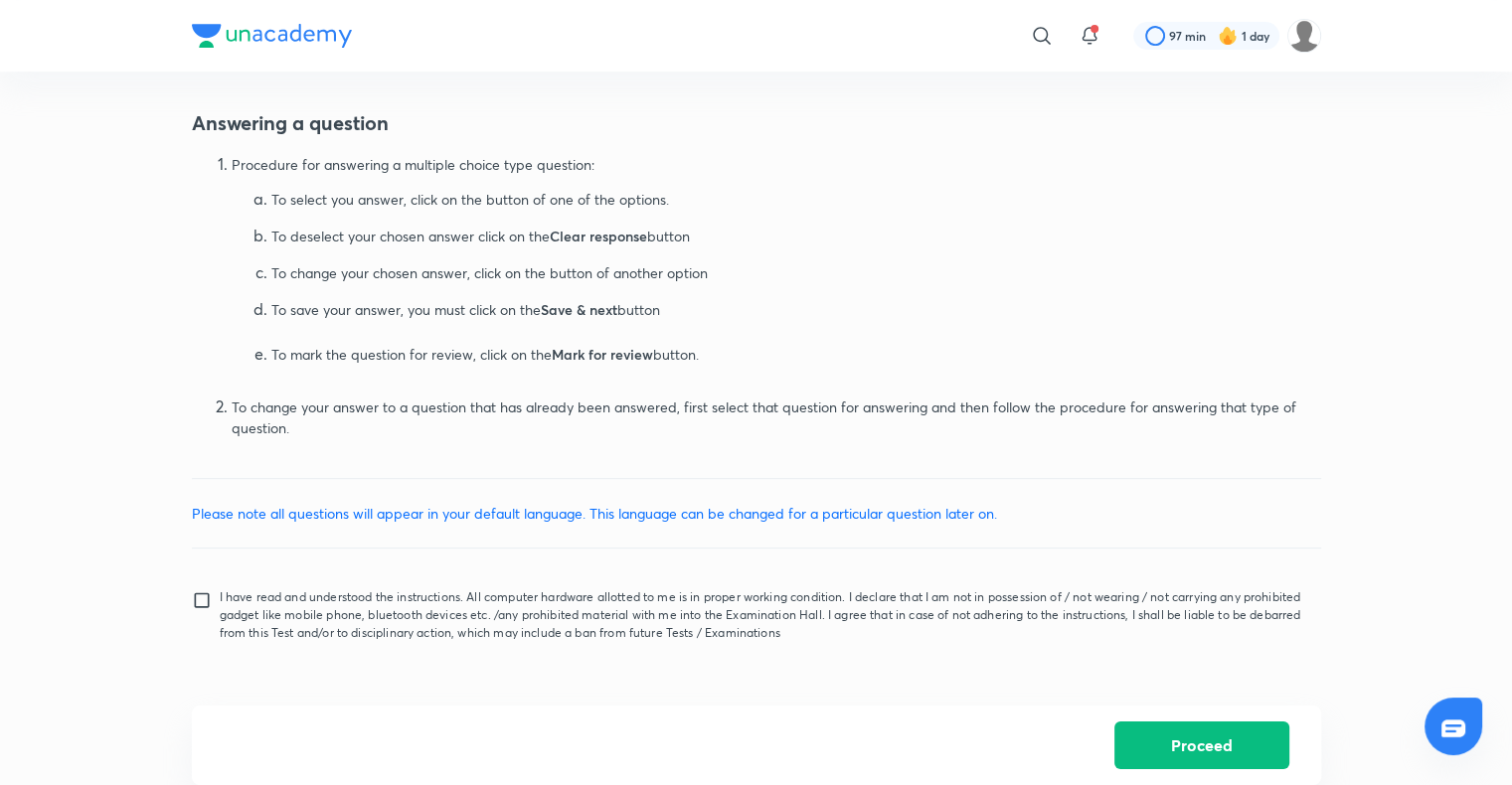 click on "I have read and understood the instructions. All computer hardware allotted to me is in proper working condition. I declare that I am not in possession of / not wearing / not carrying any prohibited gadget like mobile phone, bluetooth devices etc. /any prohibited material with me into the Examination Hall. I agree that in case of not adhering to the instructions, I shall be liable to be debarred from this Test and/or to disciplinary action, which may include a ban from future Tests / Examinations" at bounding box center (206, 615) 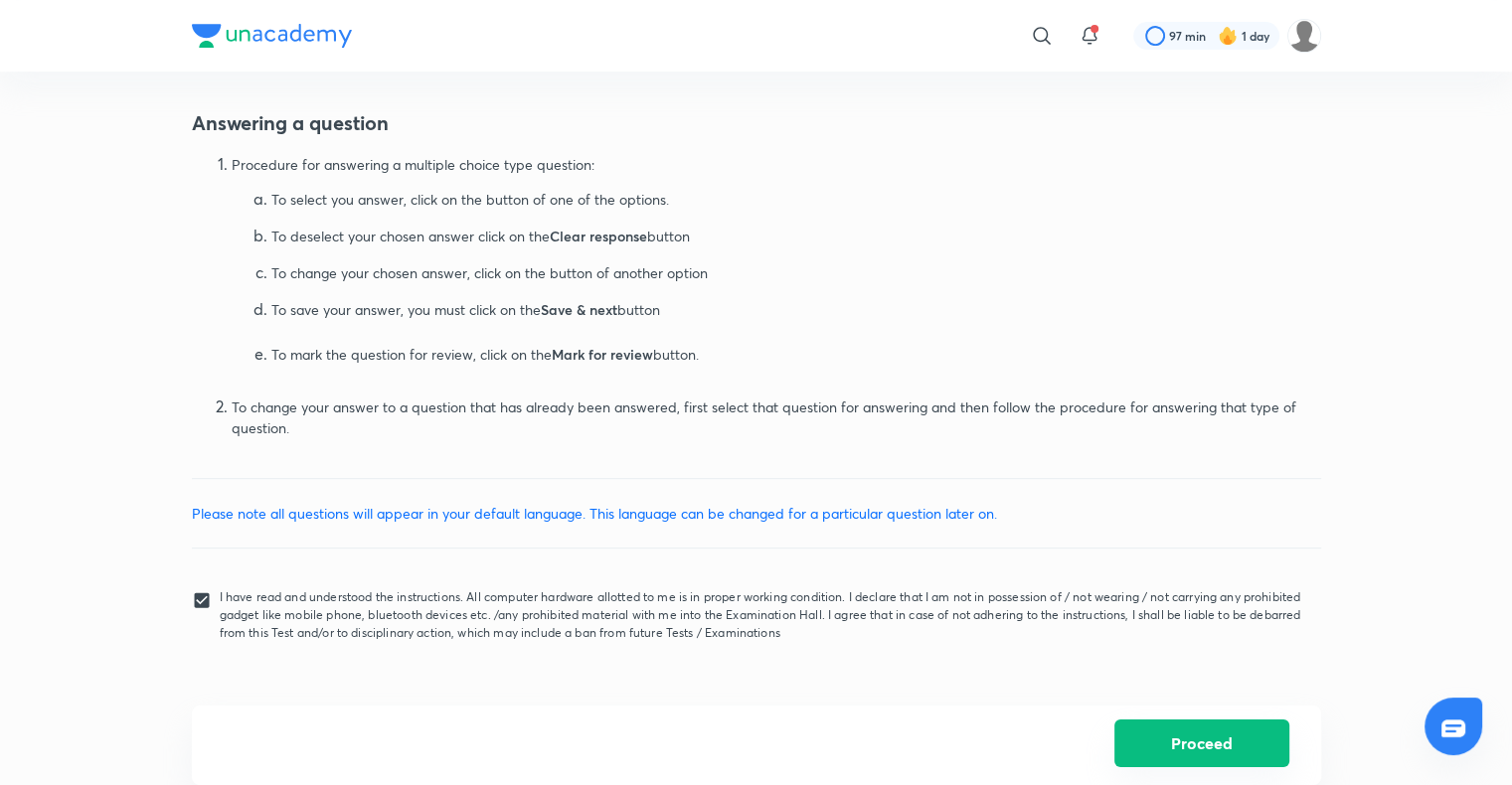 click on "Proceed" at bounding box center (1202, 743) 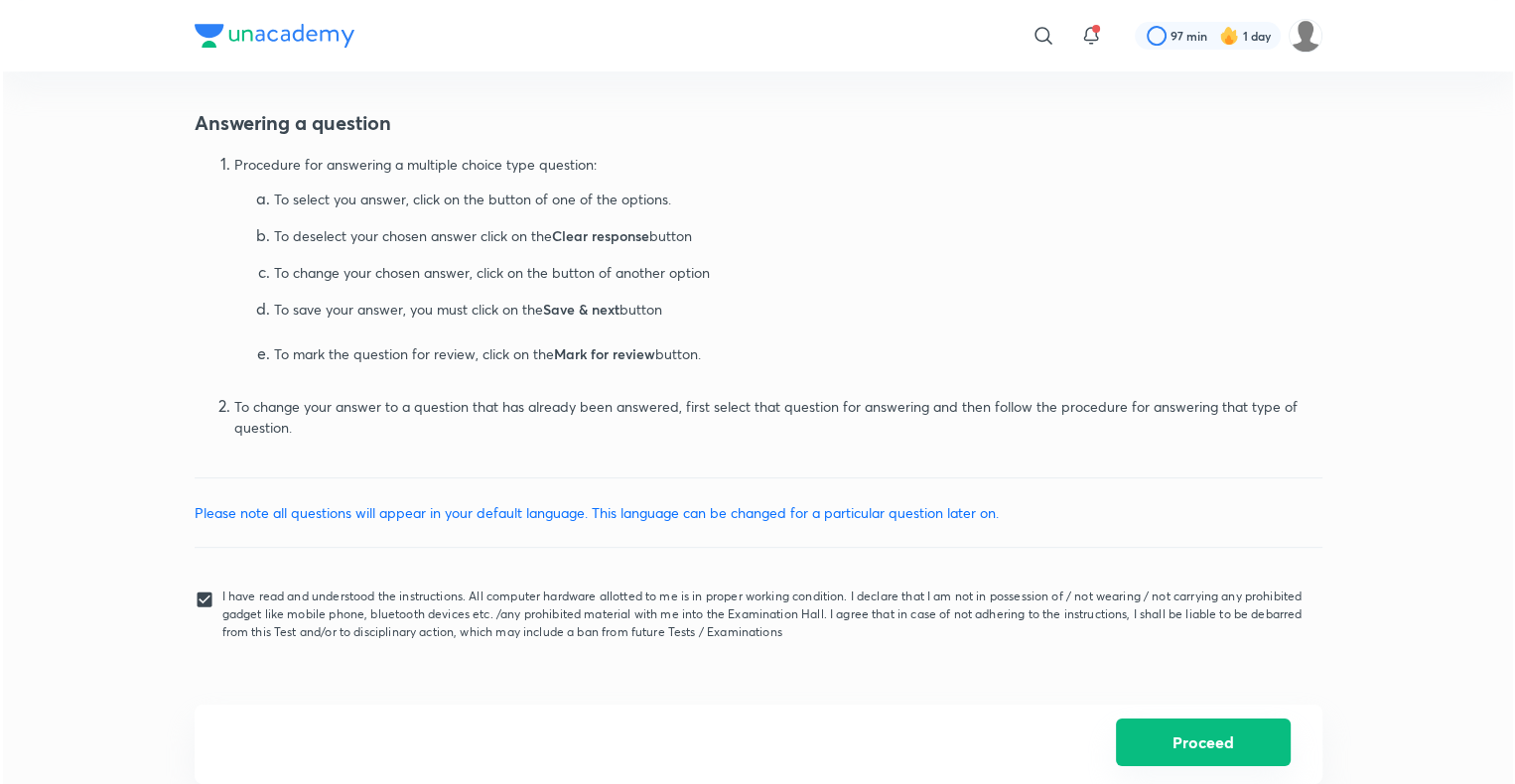 scroll, scrollTop: 0, scrollLeft: 0, axis: both 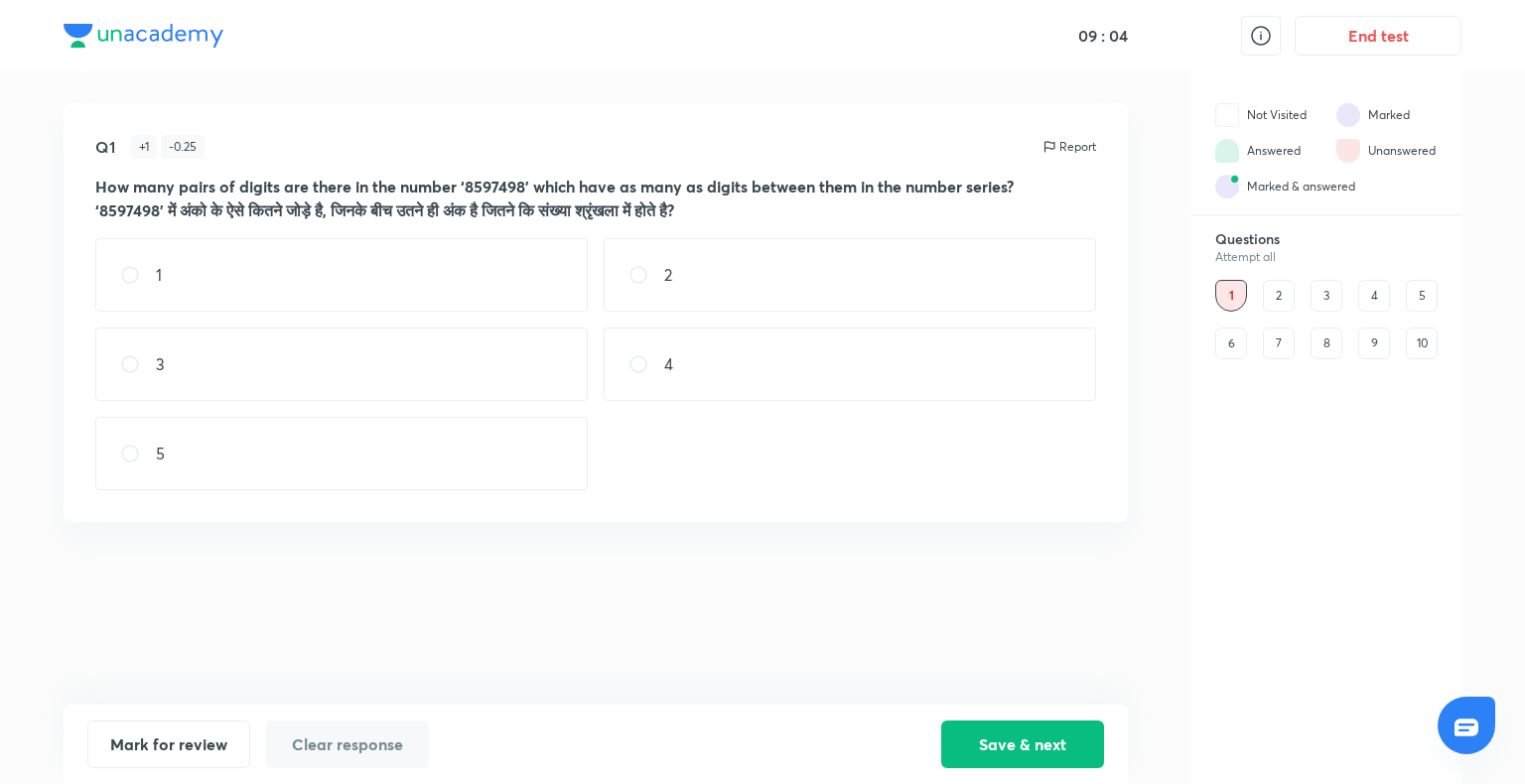 click on "3" at bounding box center [342, 364] 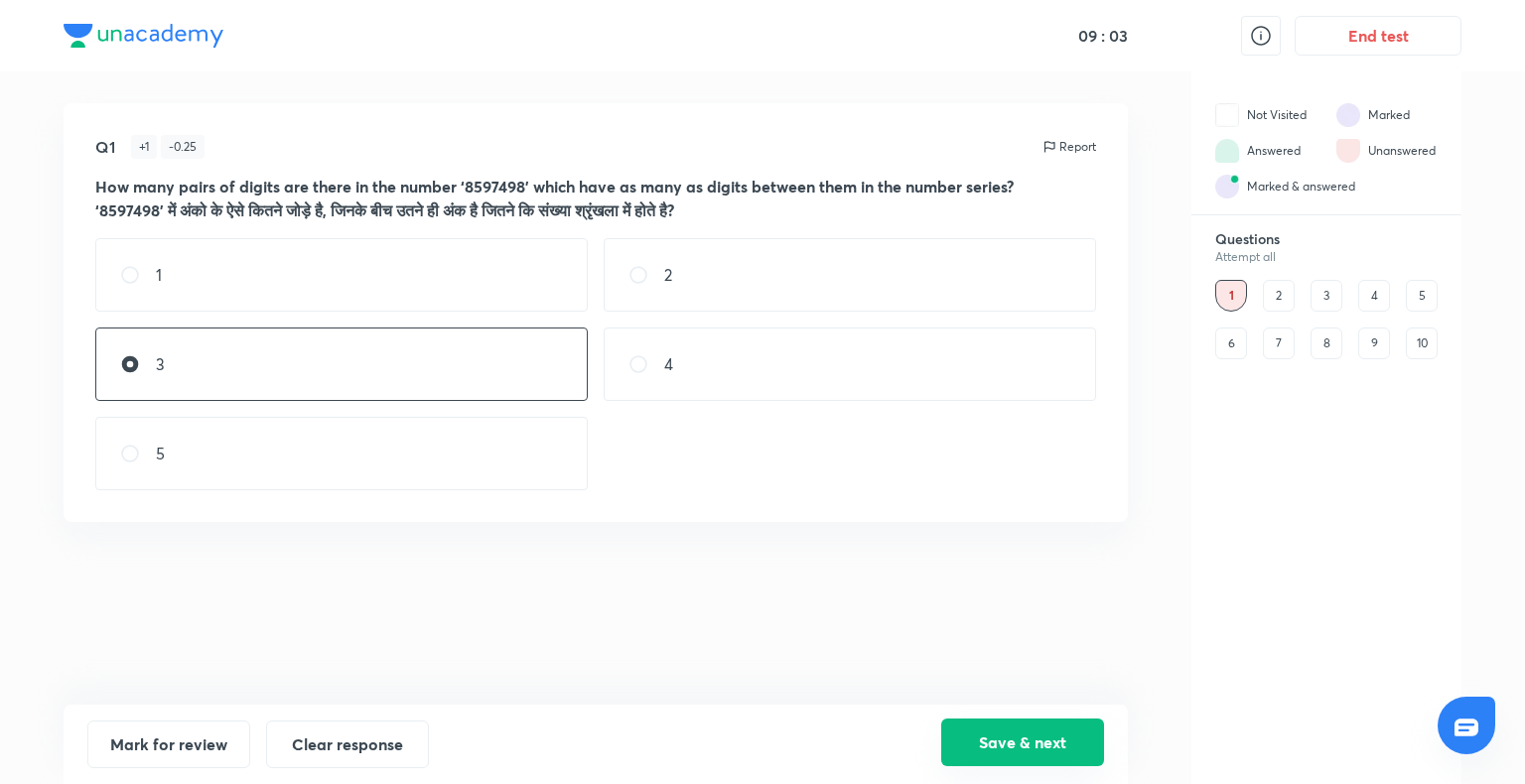 click on "Save & next" at bounding box center [1023, 742] 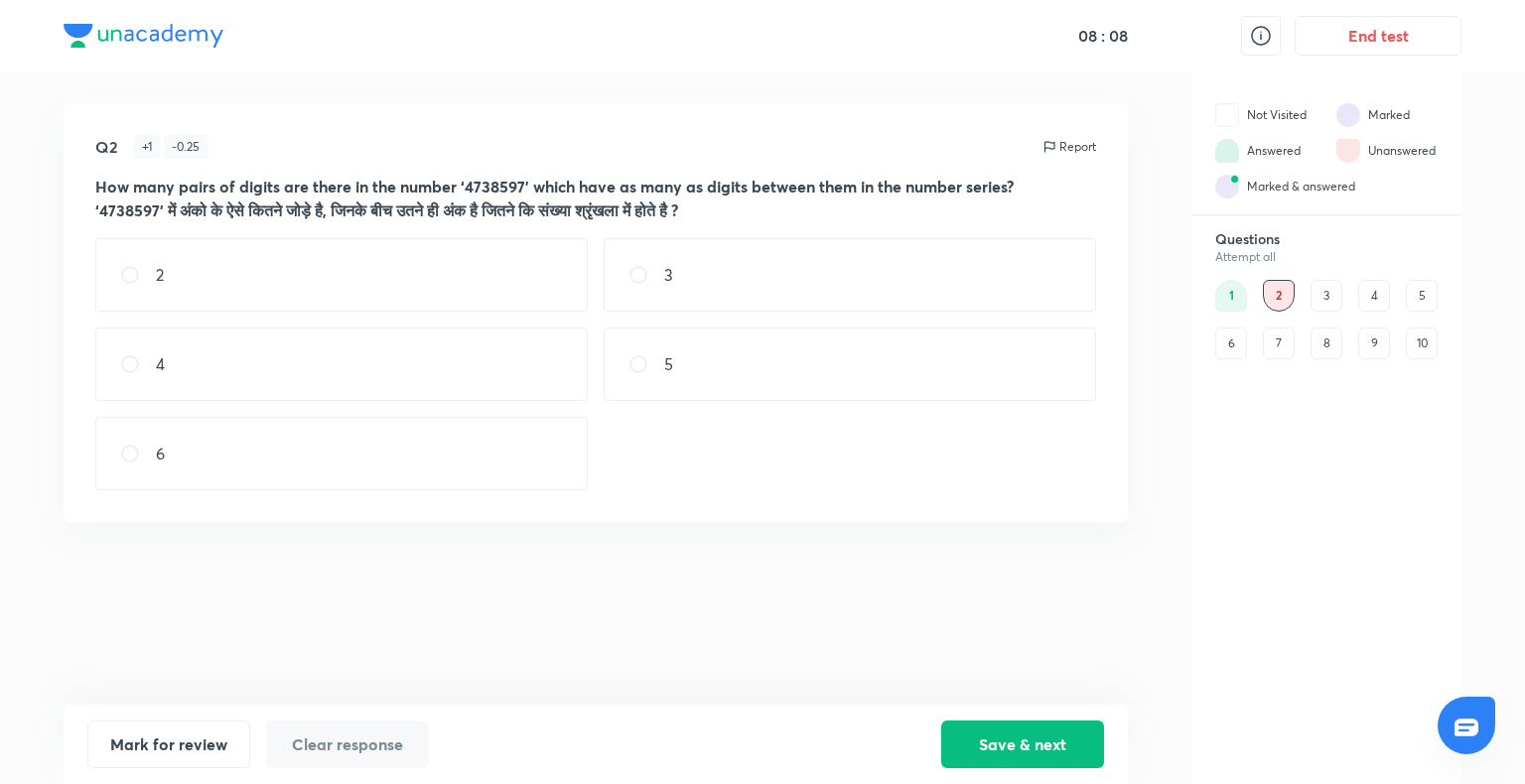 click on "3" at bounding box center (850, 275) 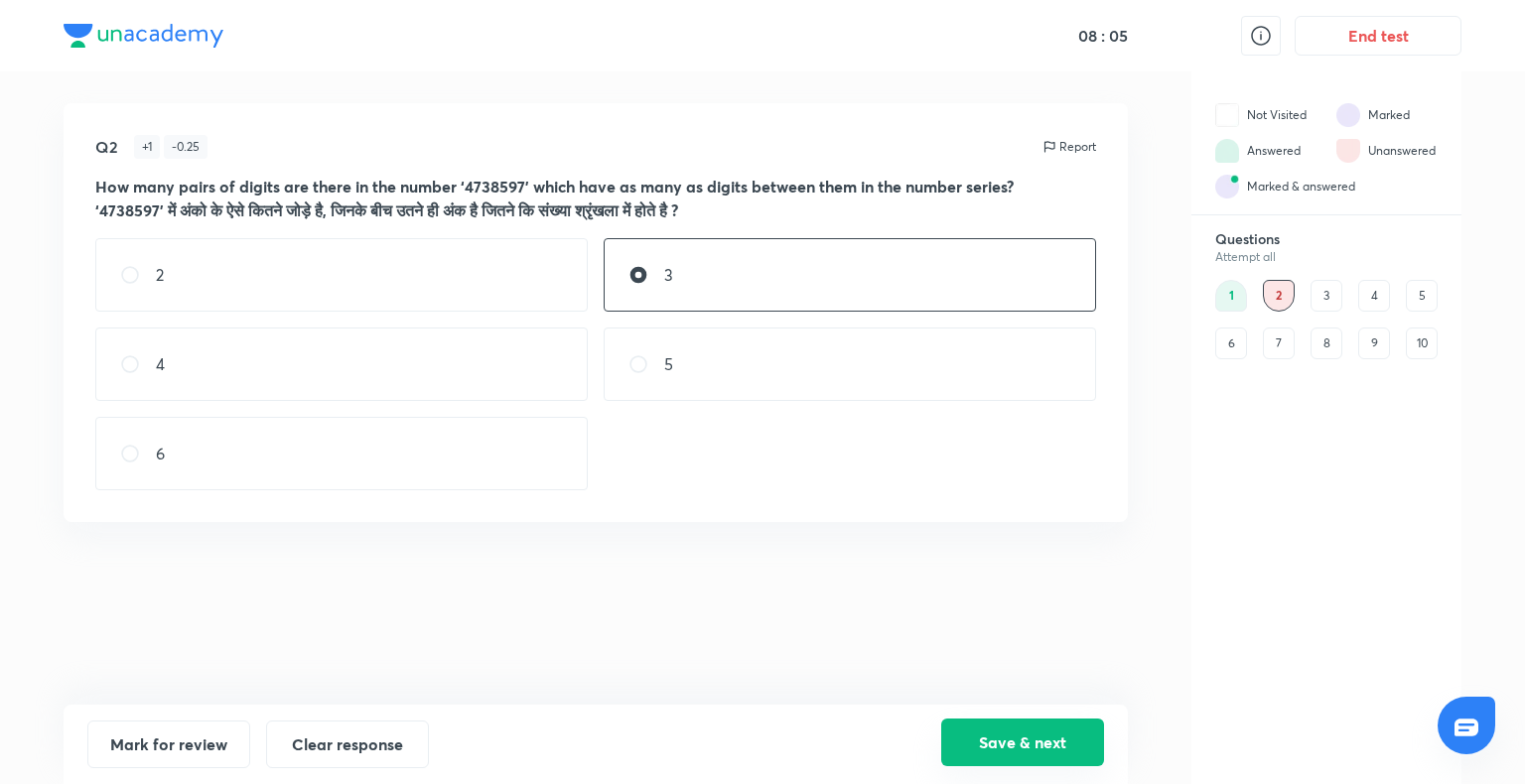 click on "Save & next" at bounding box center (1023, 742) 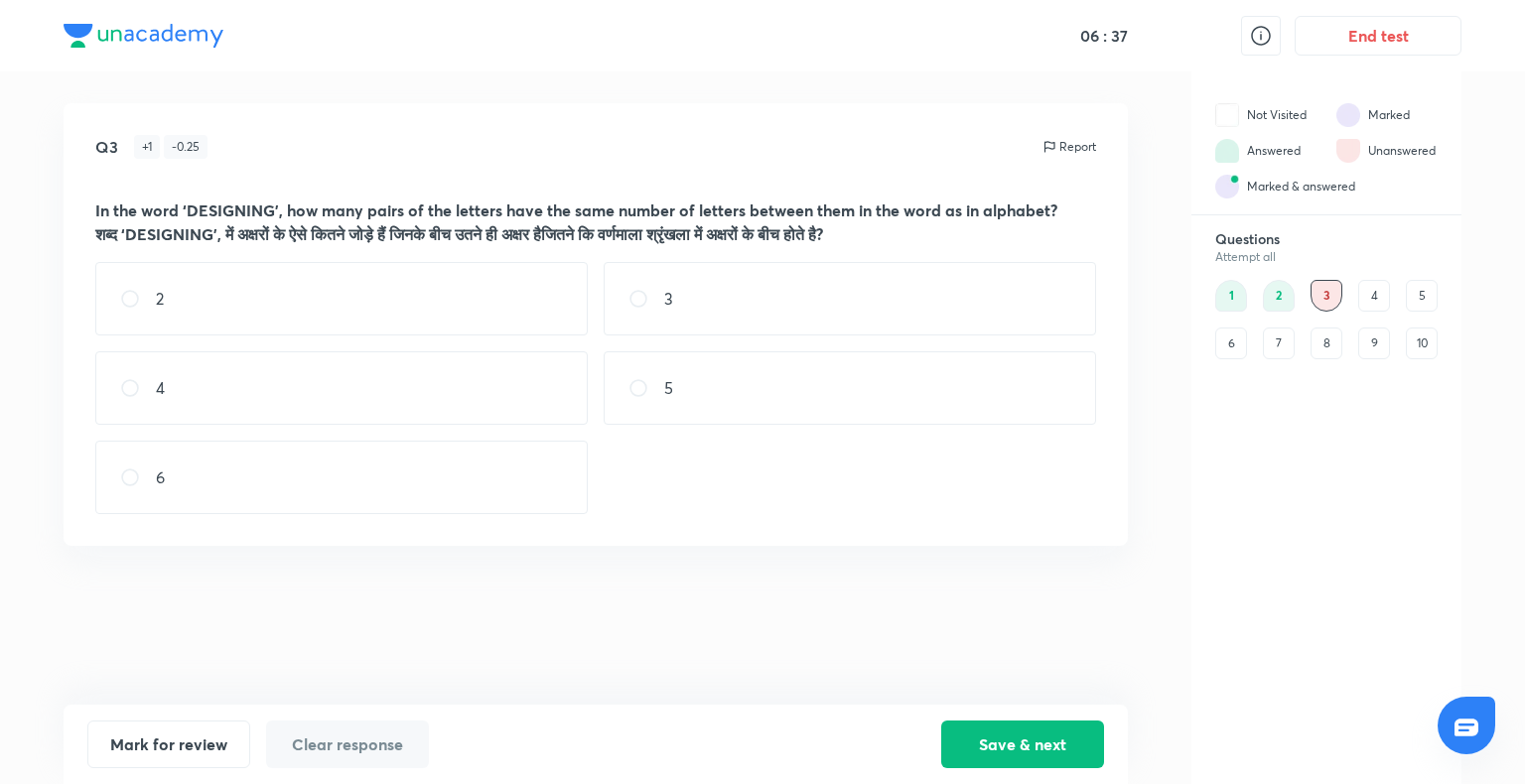 click on "3" at bounding box center (850, 299) 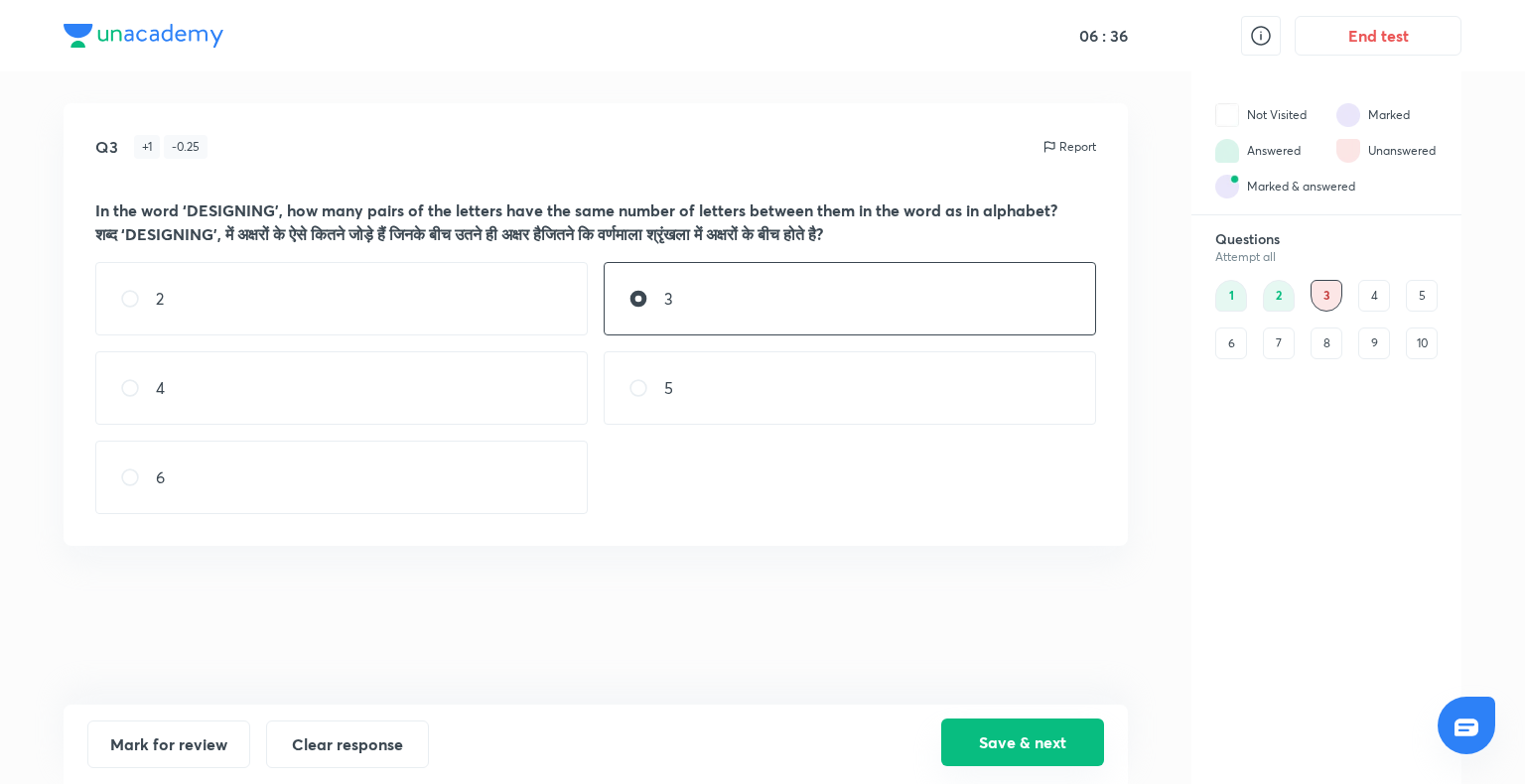 click on "Save & next" at bounding box center (1023, 742) 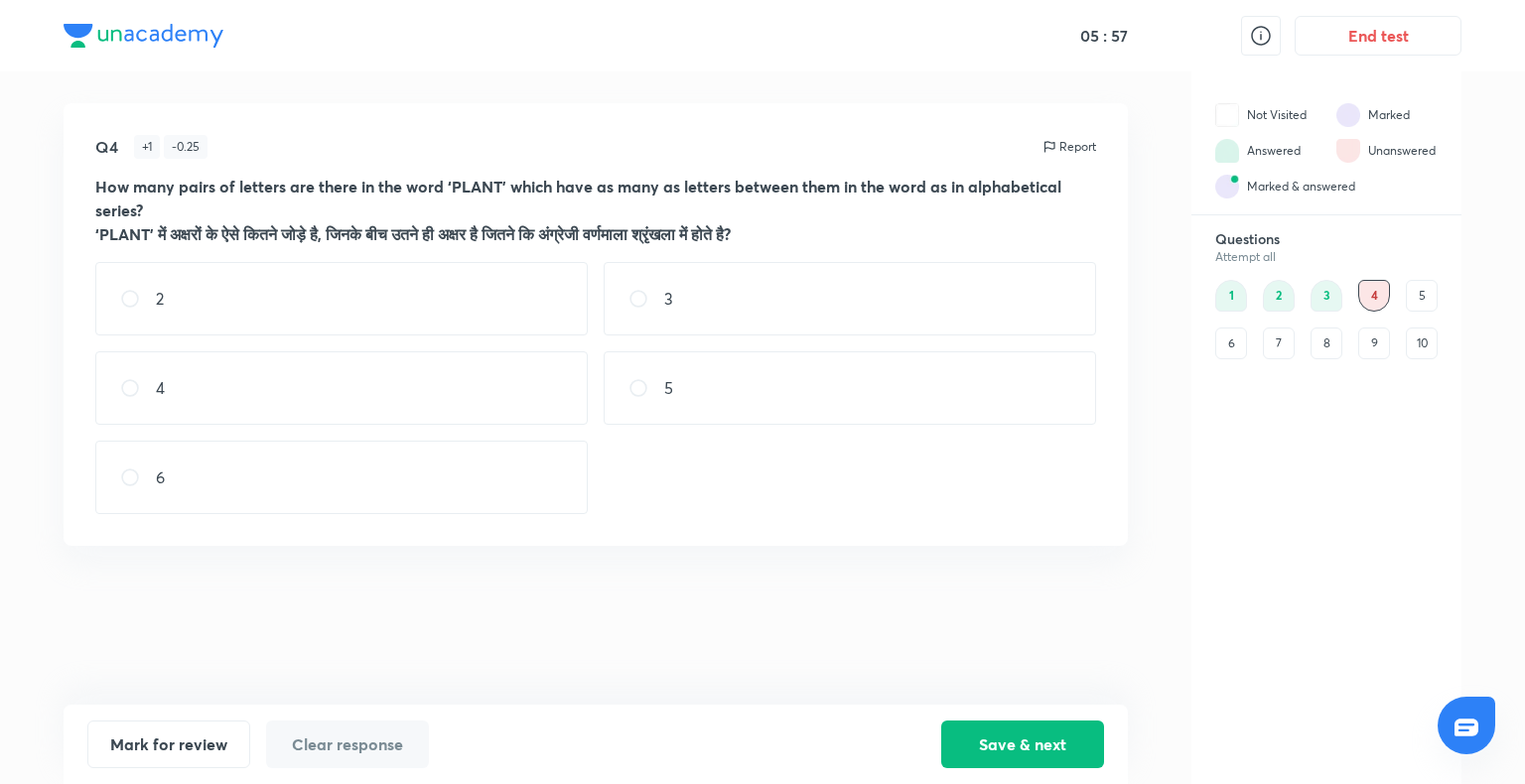 click on "2" at bounding box center (342, 299) 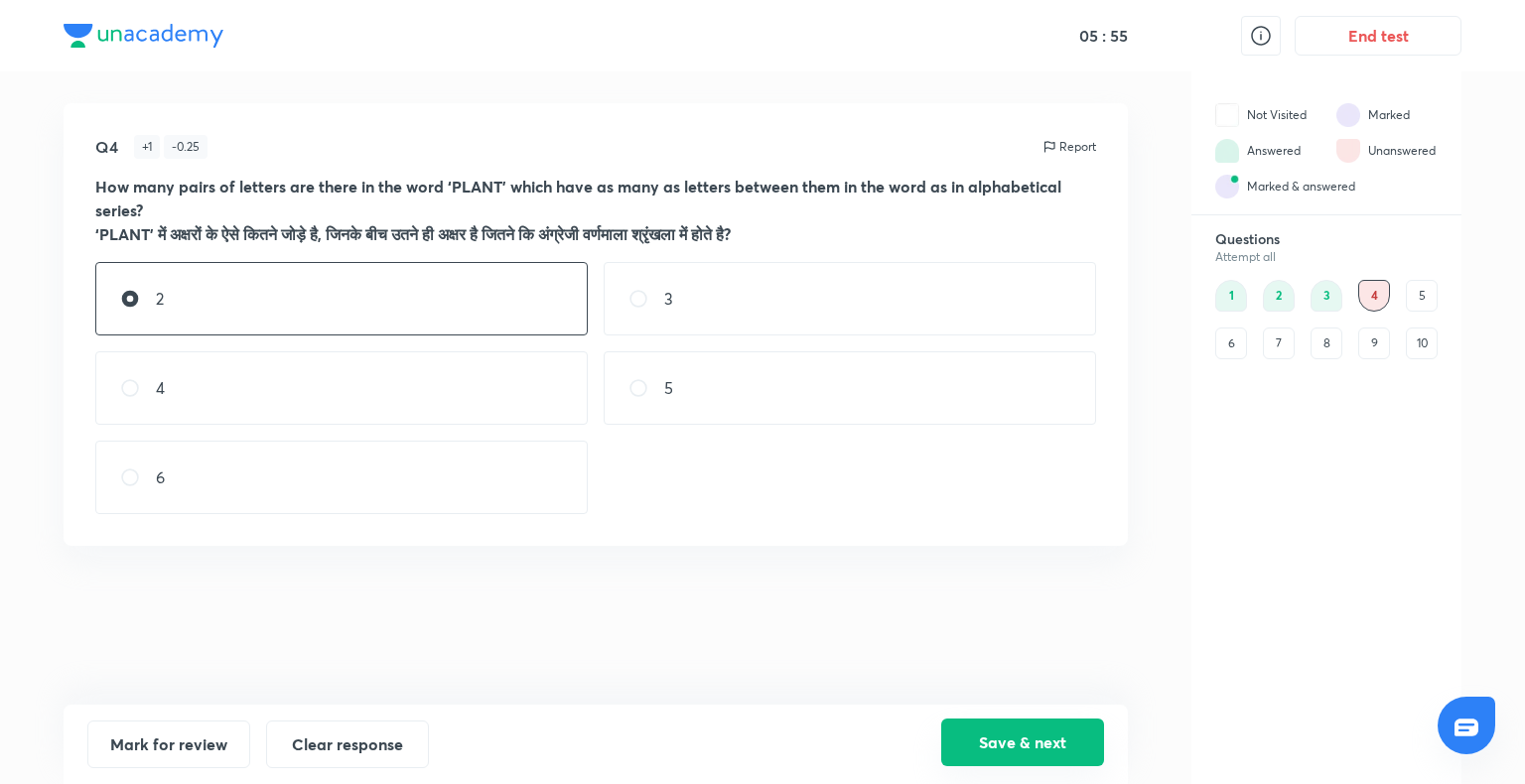 click on "Save & next" at bounding box center [1023, 742] 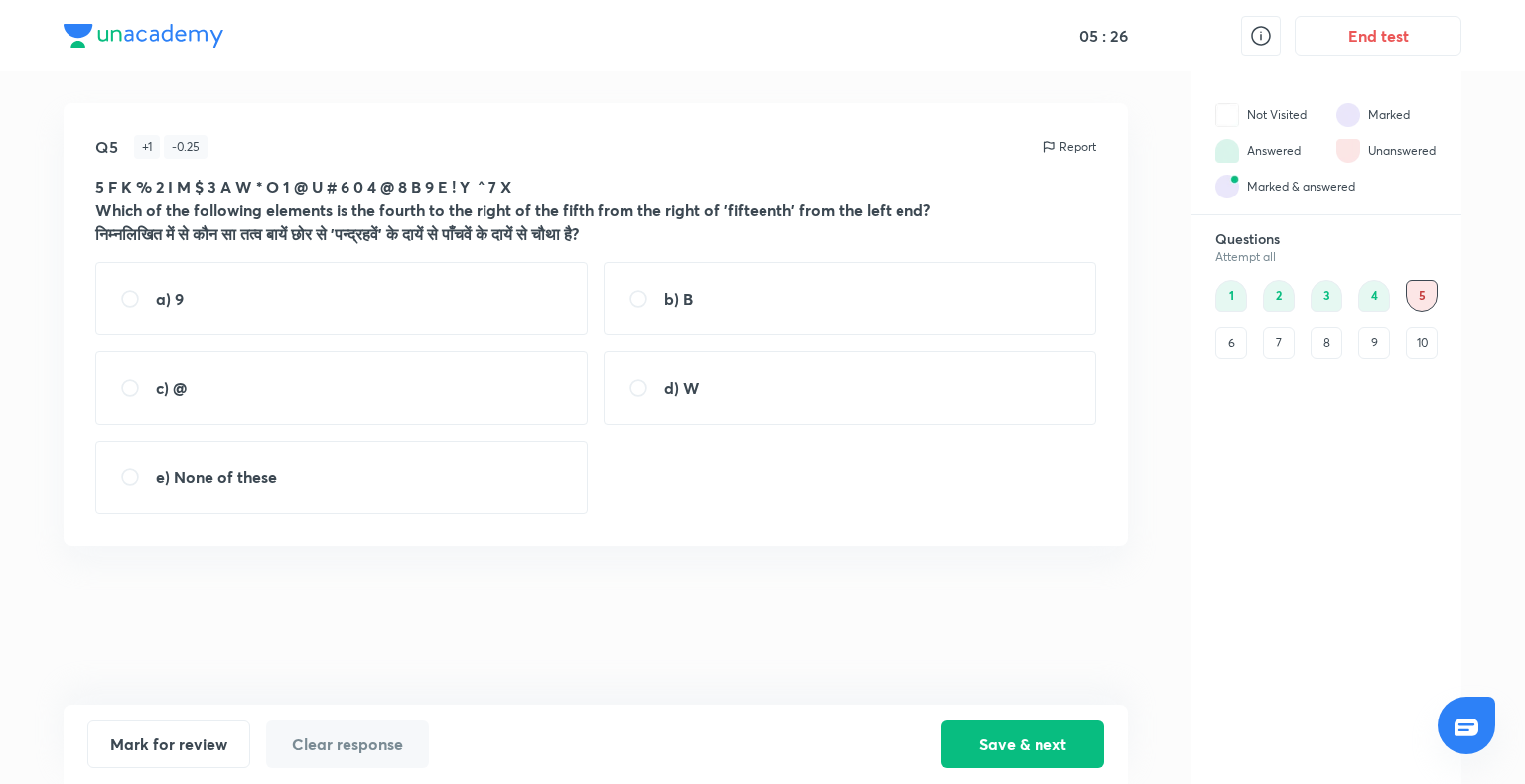 click on "e) None of these" at bounding box center (342, 477) 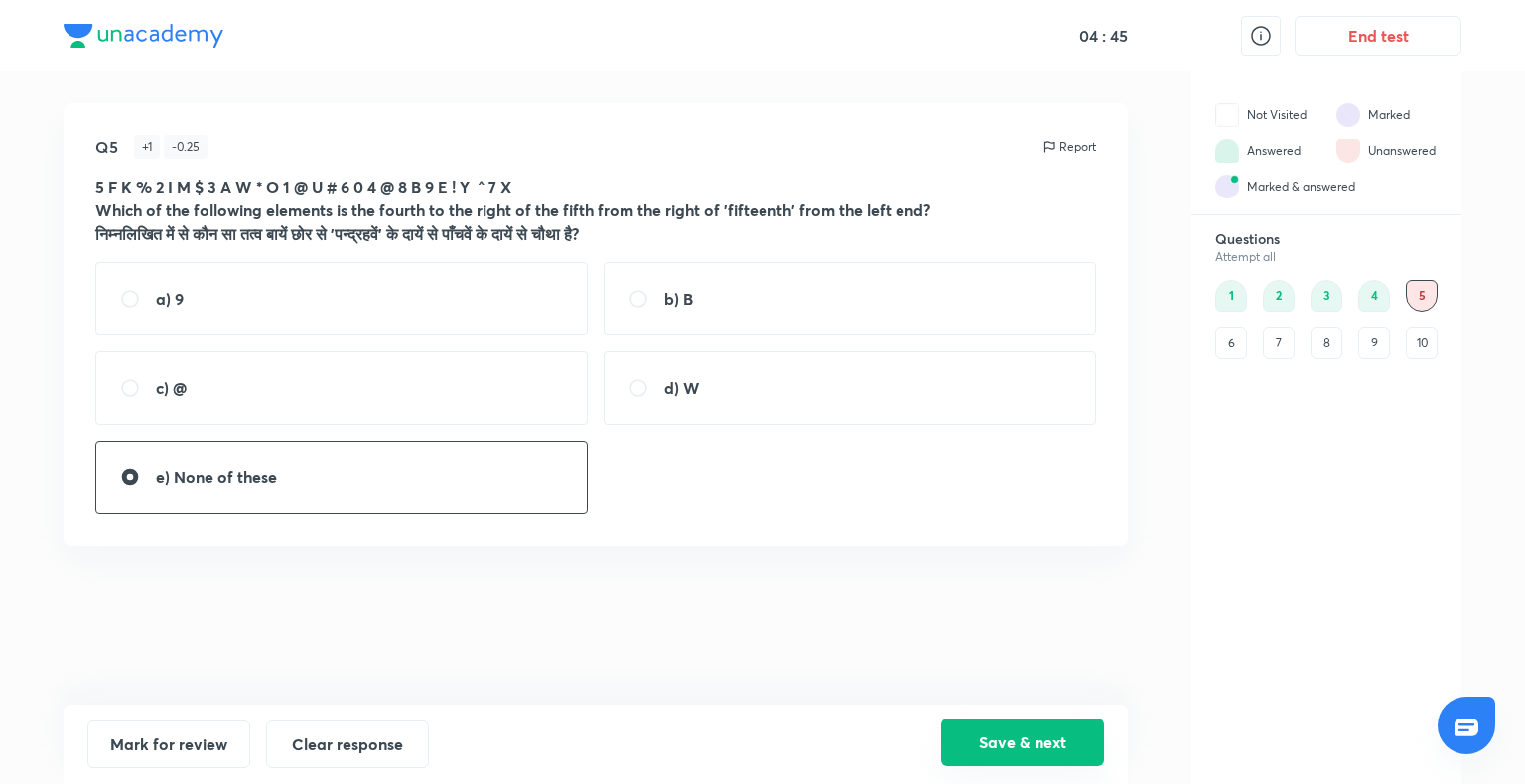 click on "Save & next" at bounding box center (1023, 742) 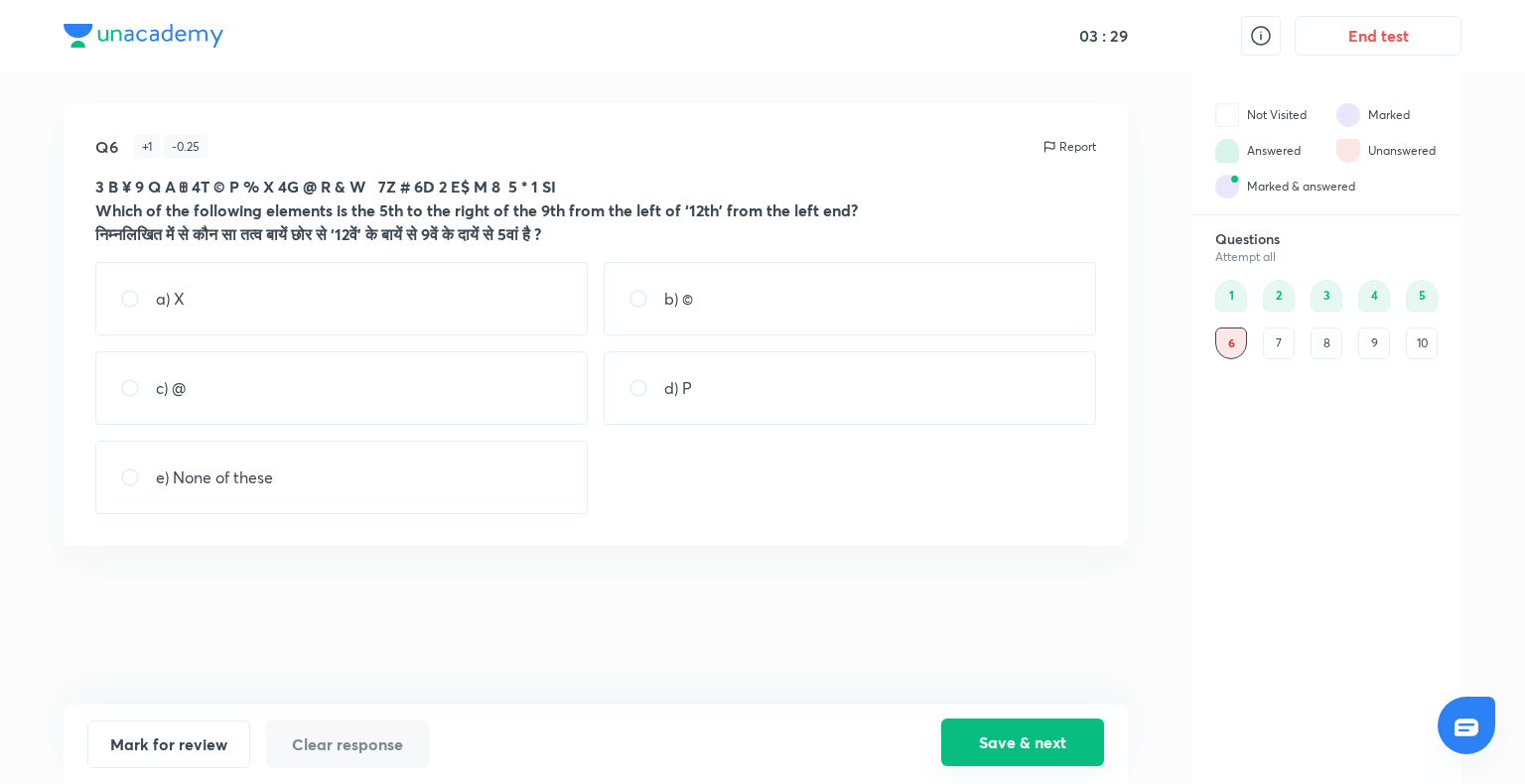 click on "Save & next" at bounding box center [1023, 742] 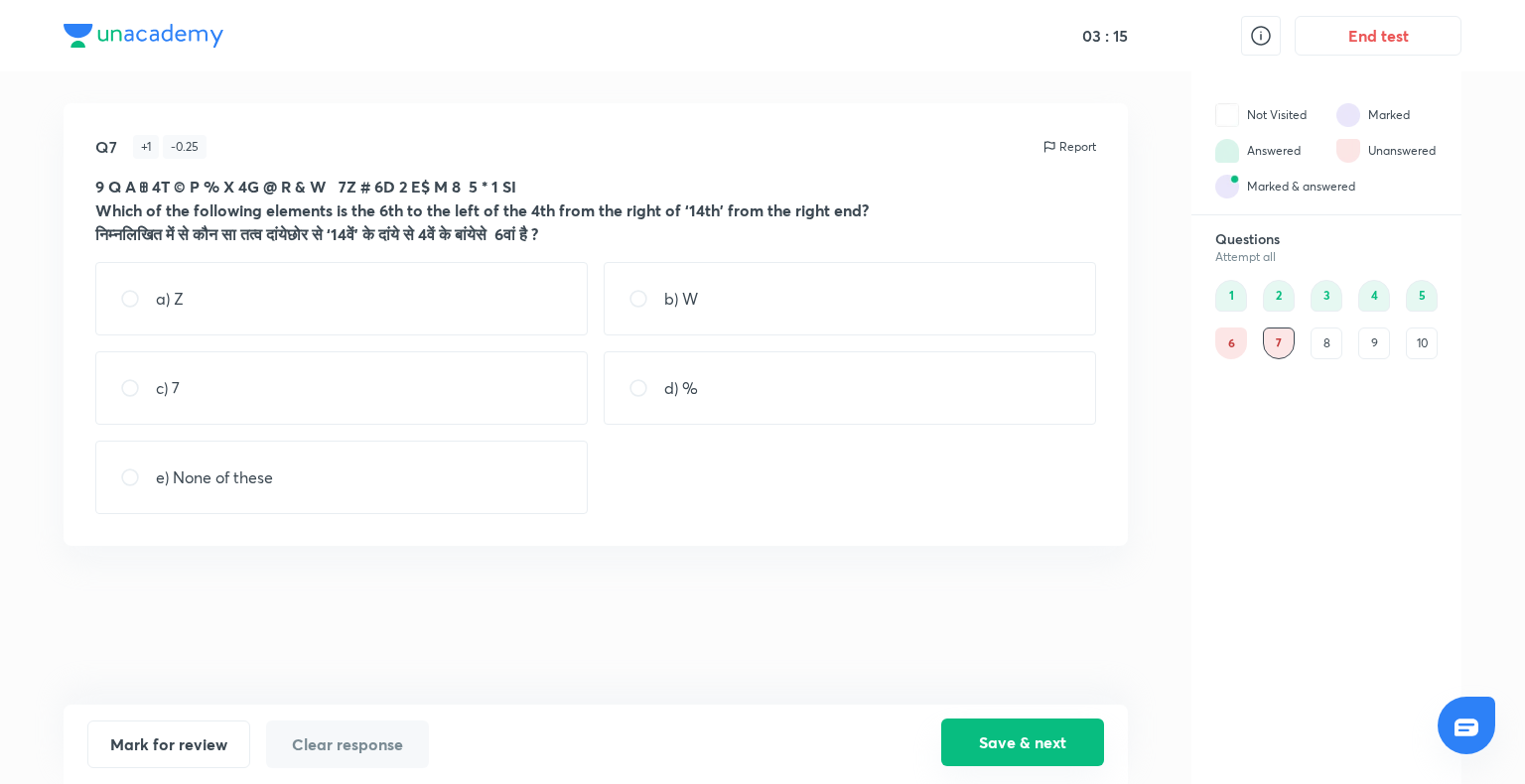 click on "Save & next" at bounding box center [1023, 742] 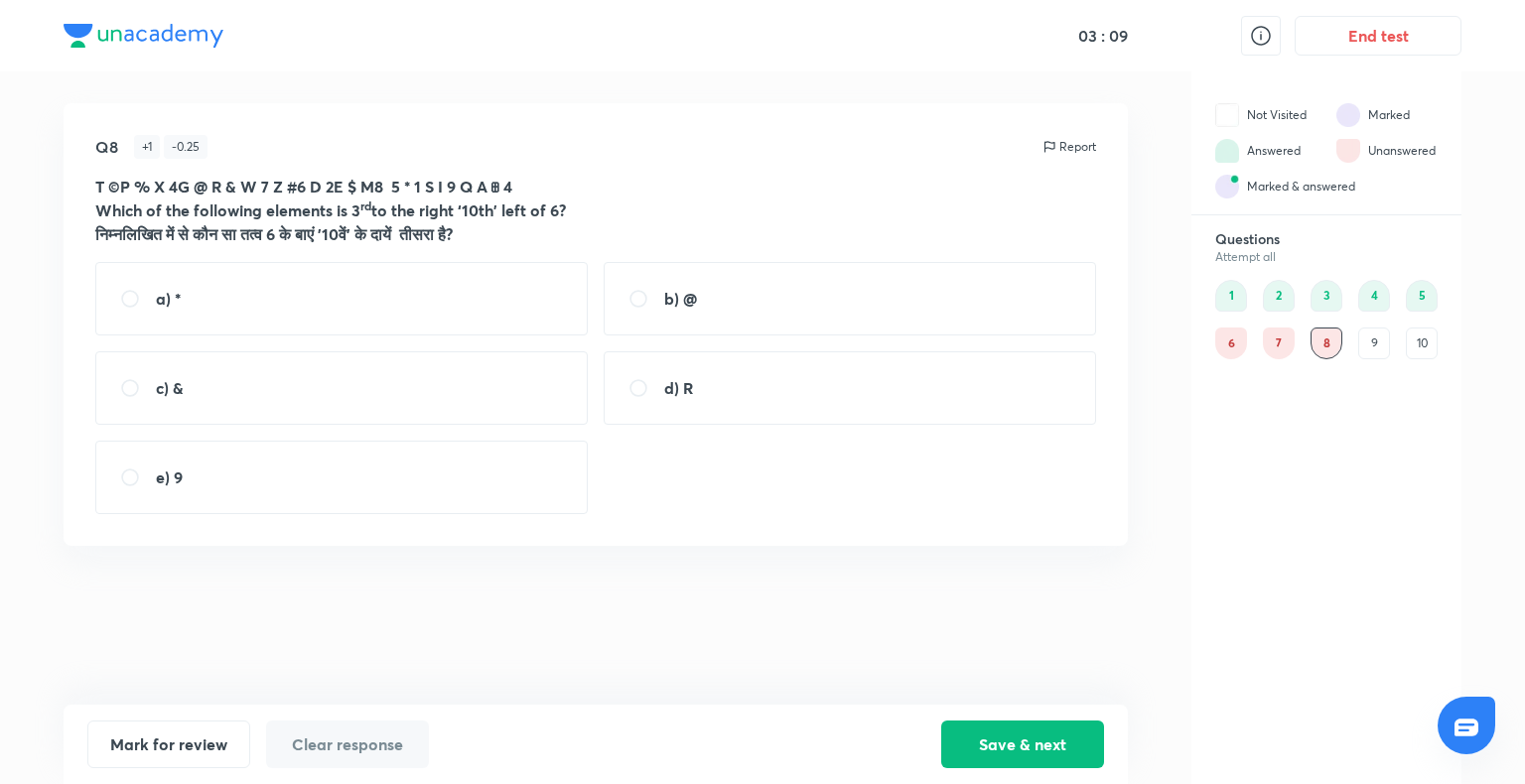 click on "7" at bounding box center [1279, 343] 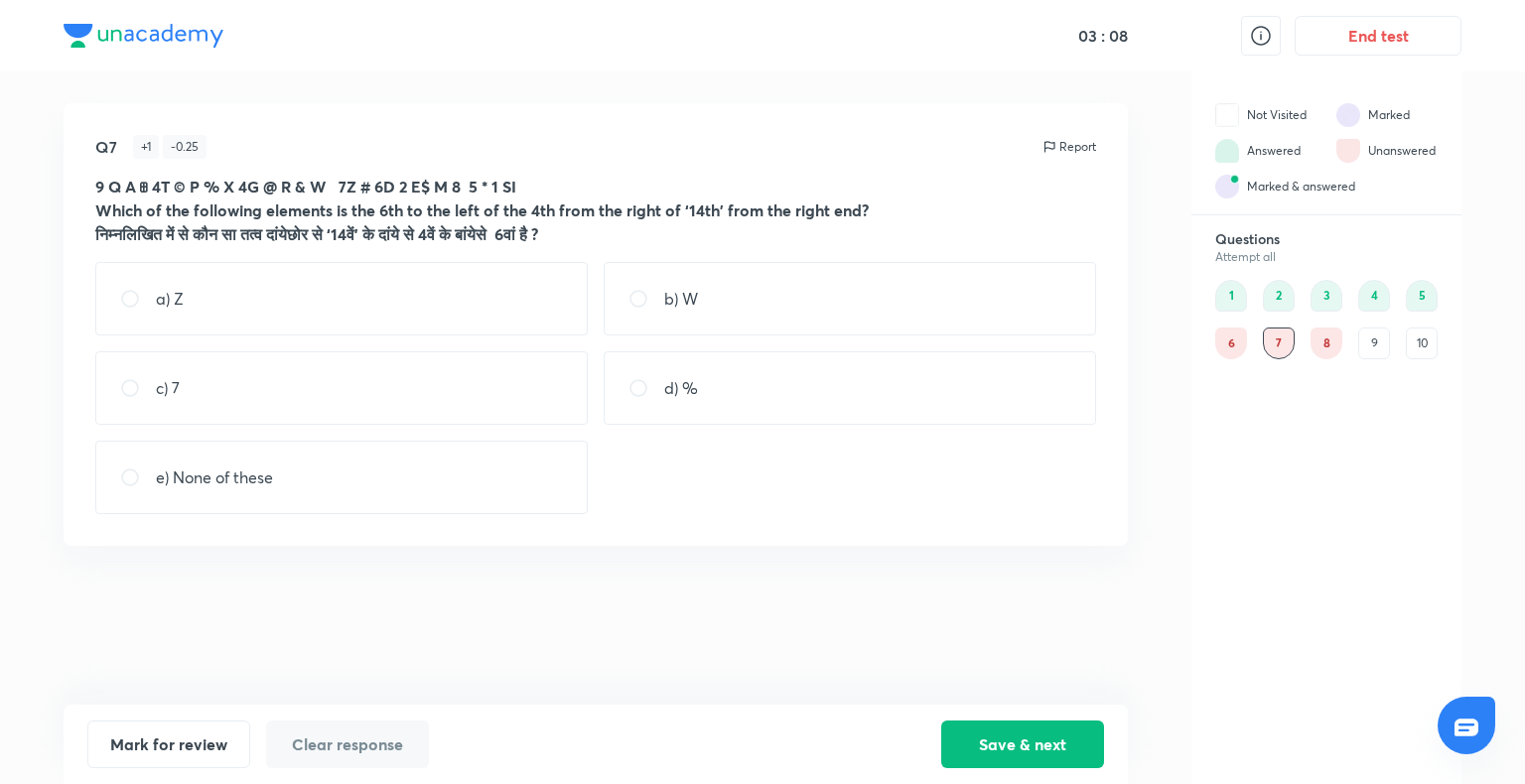 click on "8" at bounding box center (1326, 343) 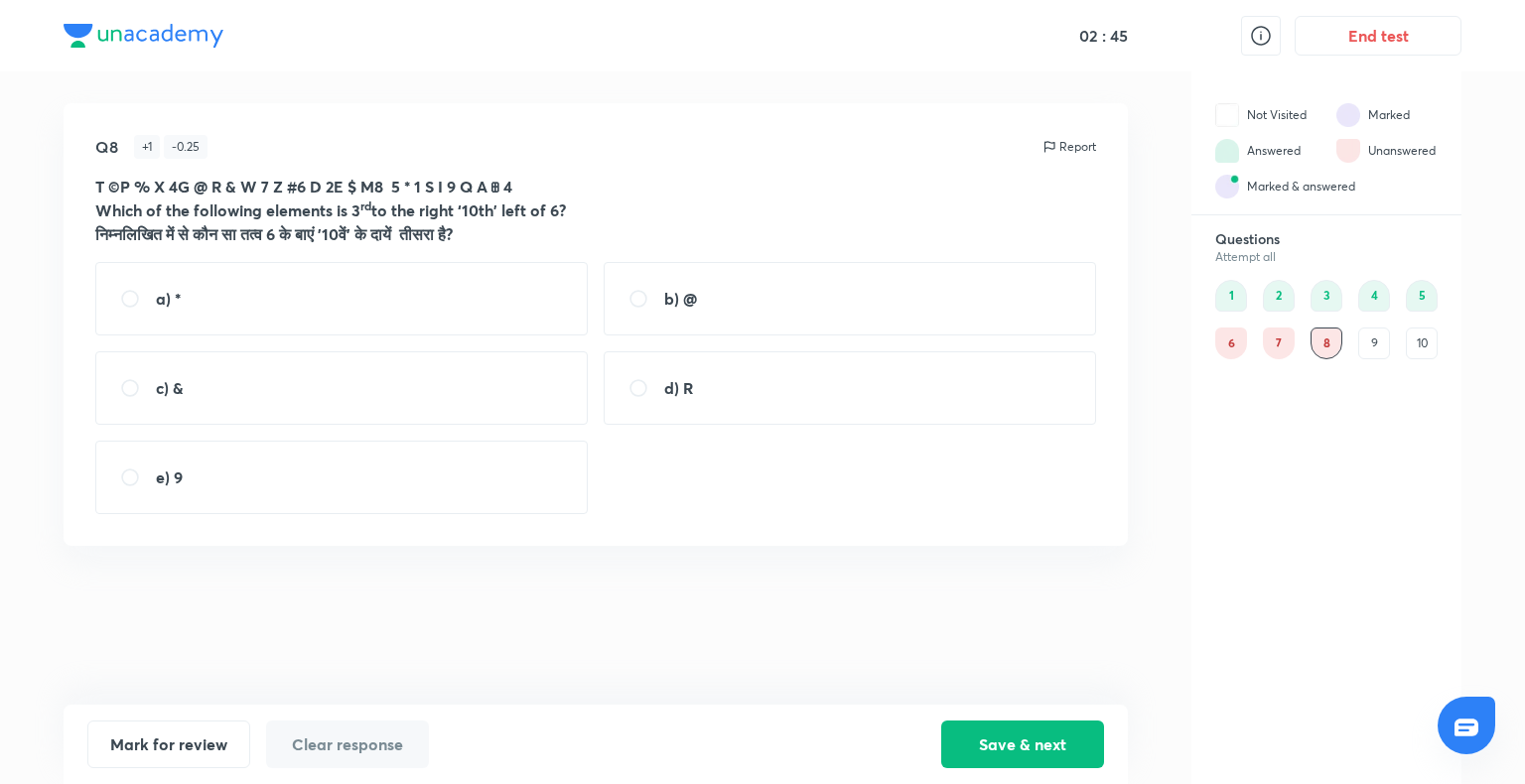 click on "b) @" at bounding box center (850, 299) 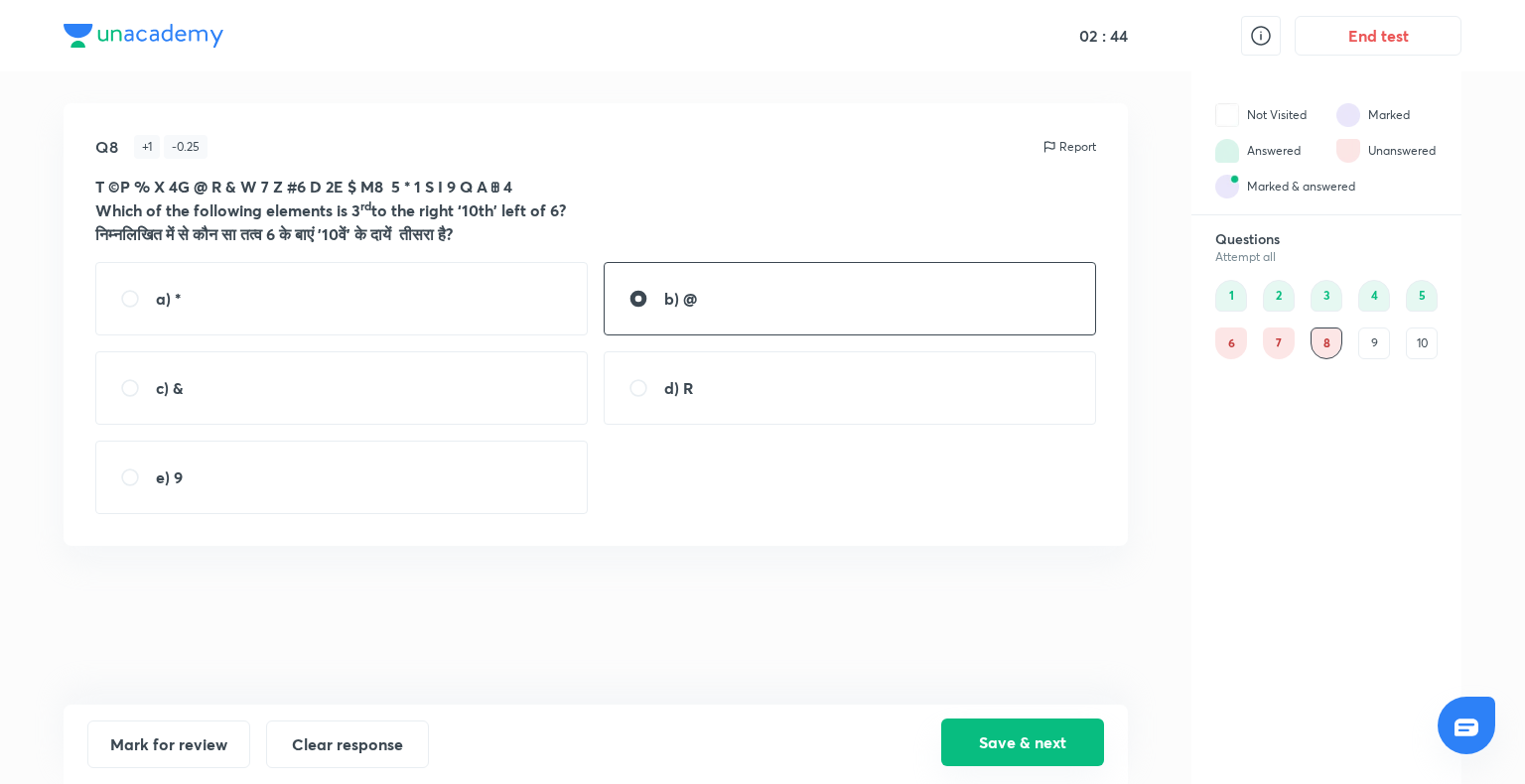 click on "Save & next" at bounding box center (1023, 742) 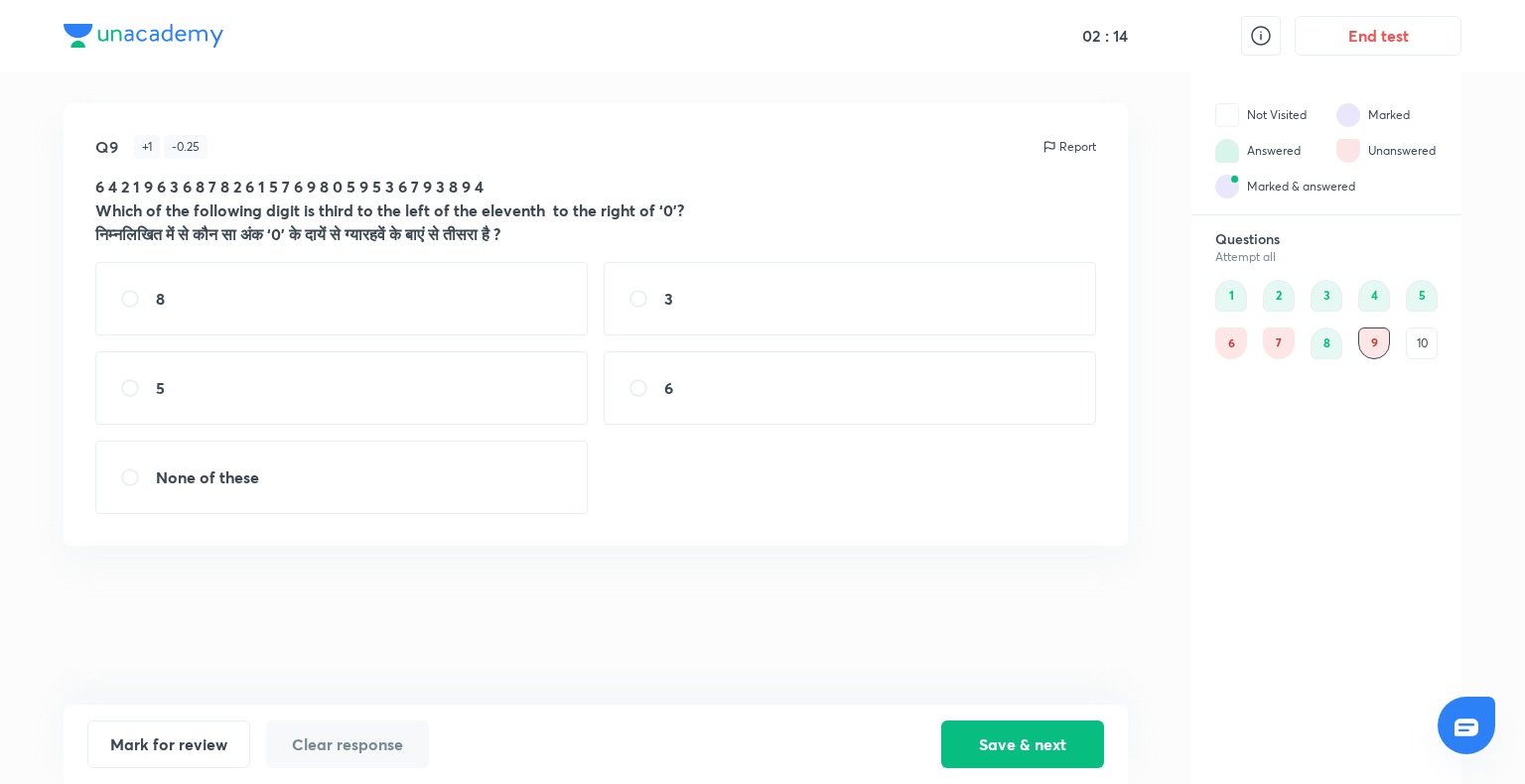 click on "3" at bounding box center (850, 299) 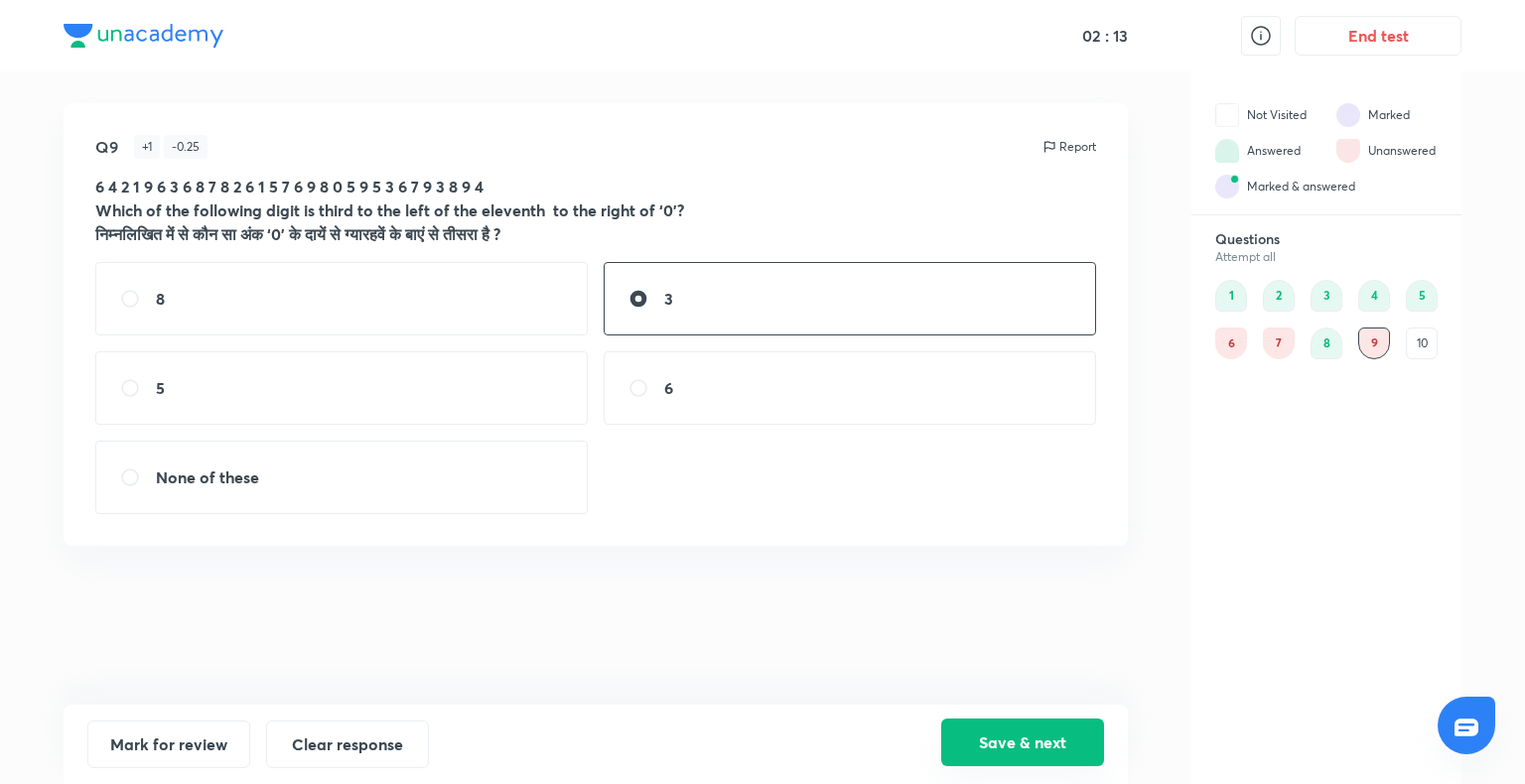 click on "Save & next" at bounding box center [1023, 742] 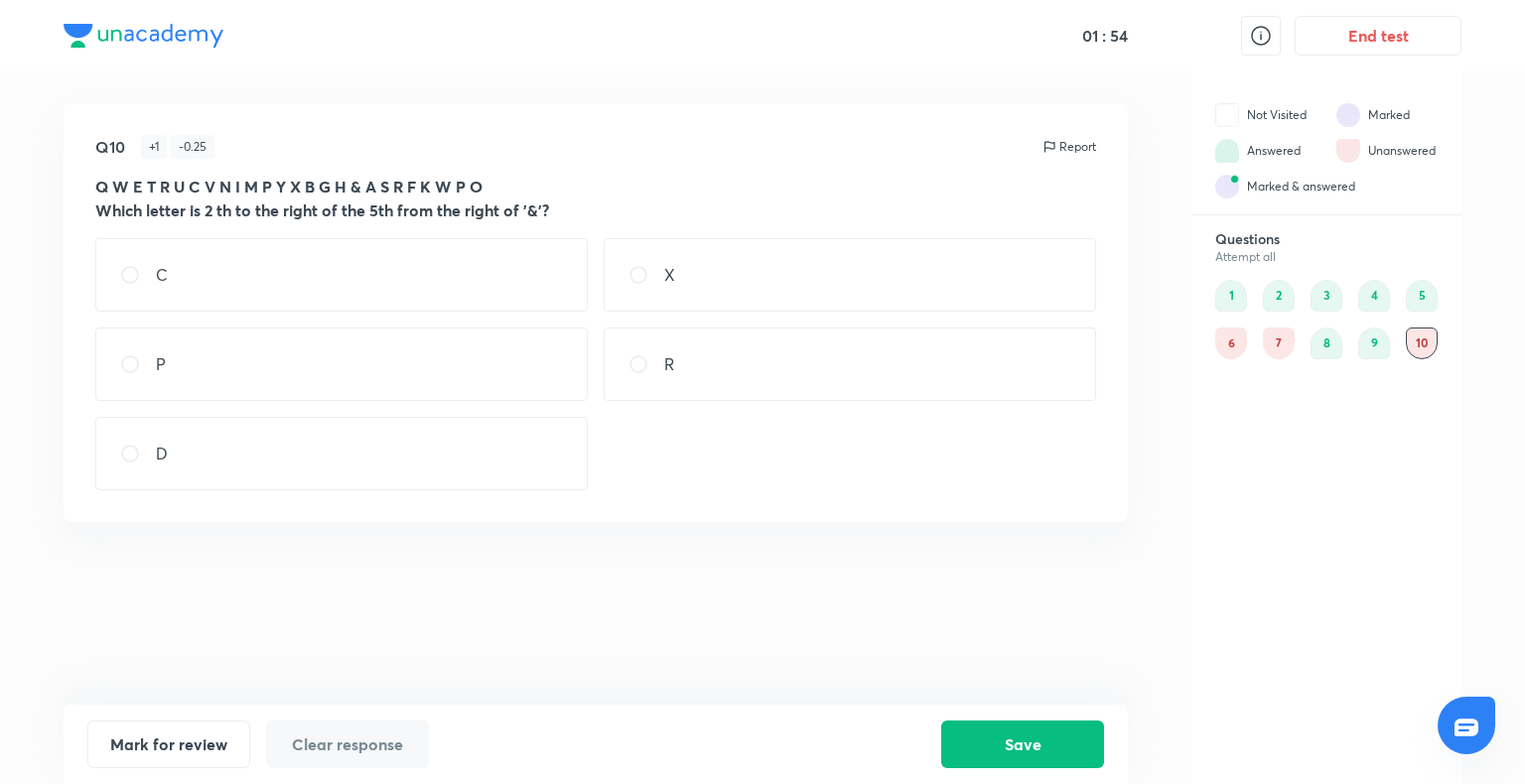 click on "P" at bounding box center [342, 364] 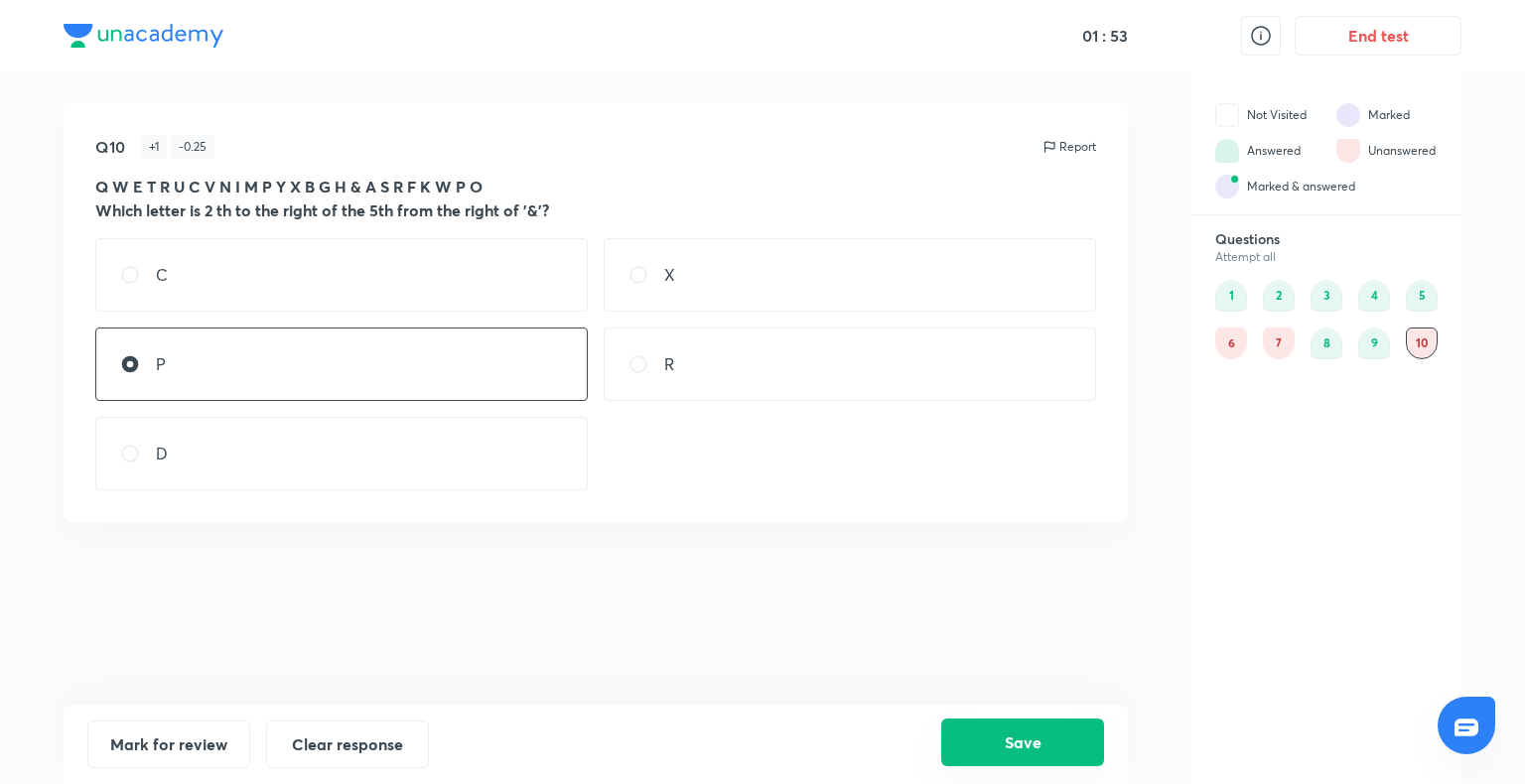 click on "Save" at bounding box center [1023, 742] 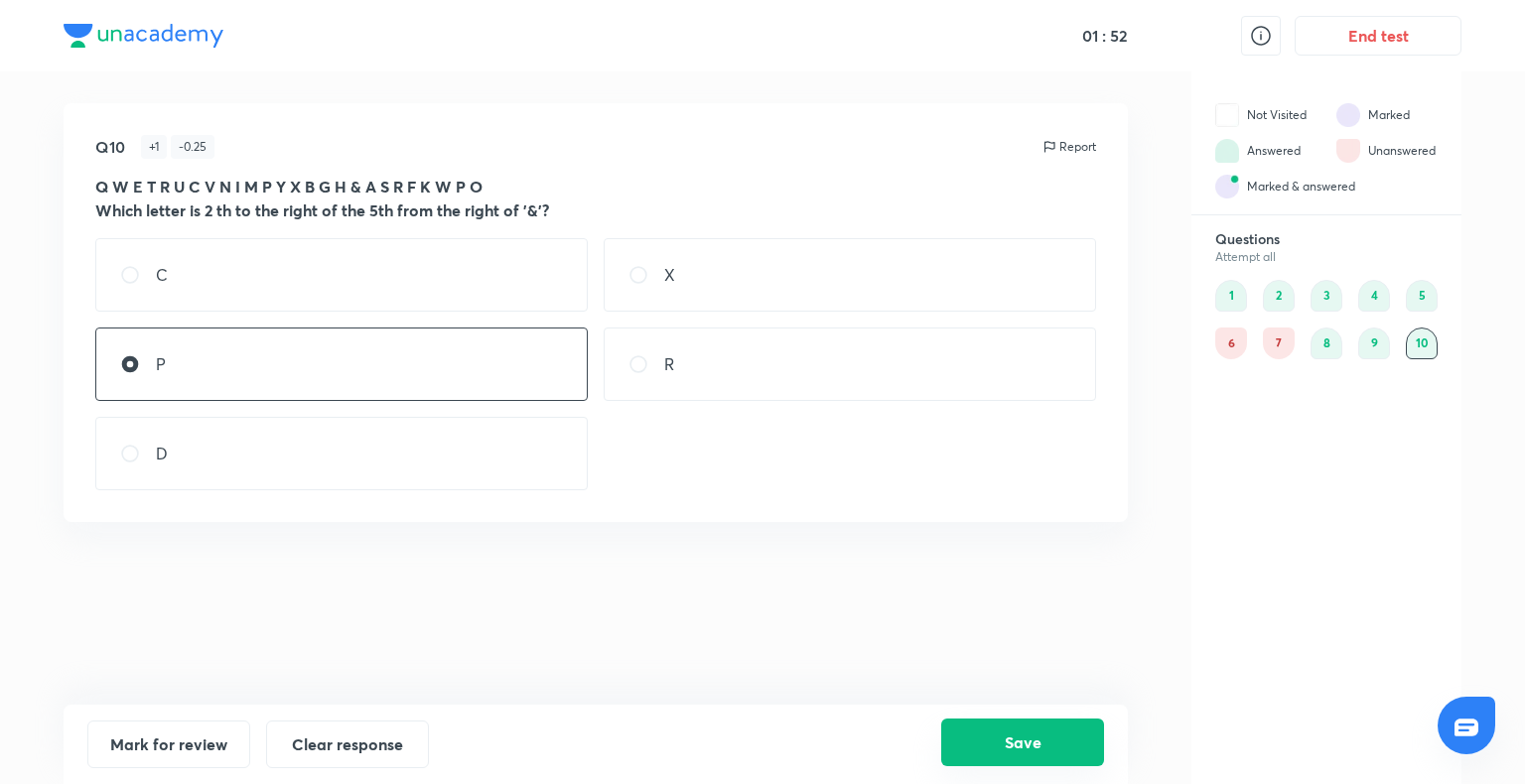click on "Save" at bounding box center (1023, 742) 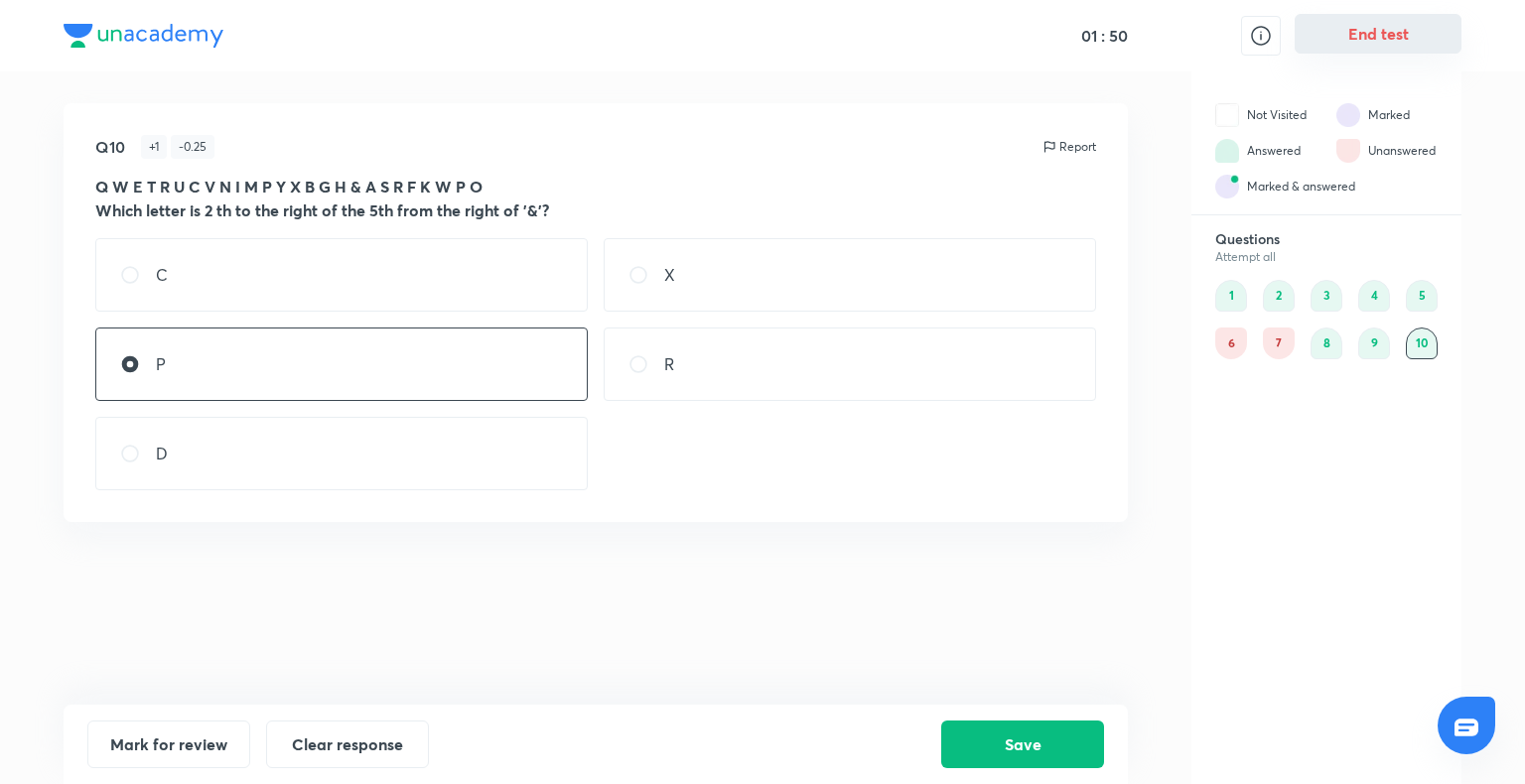 click on "End test" at bounding box center (1378, 34) 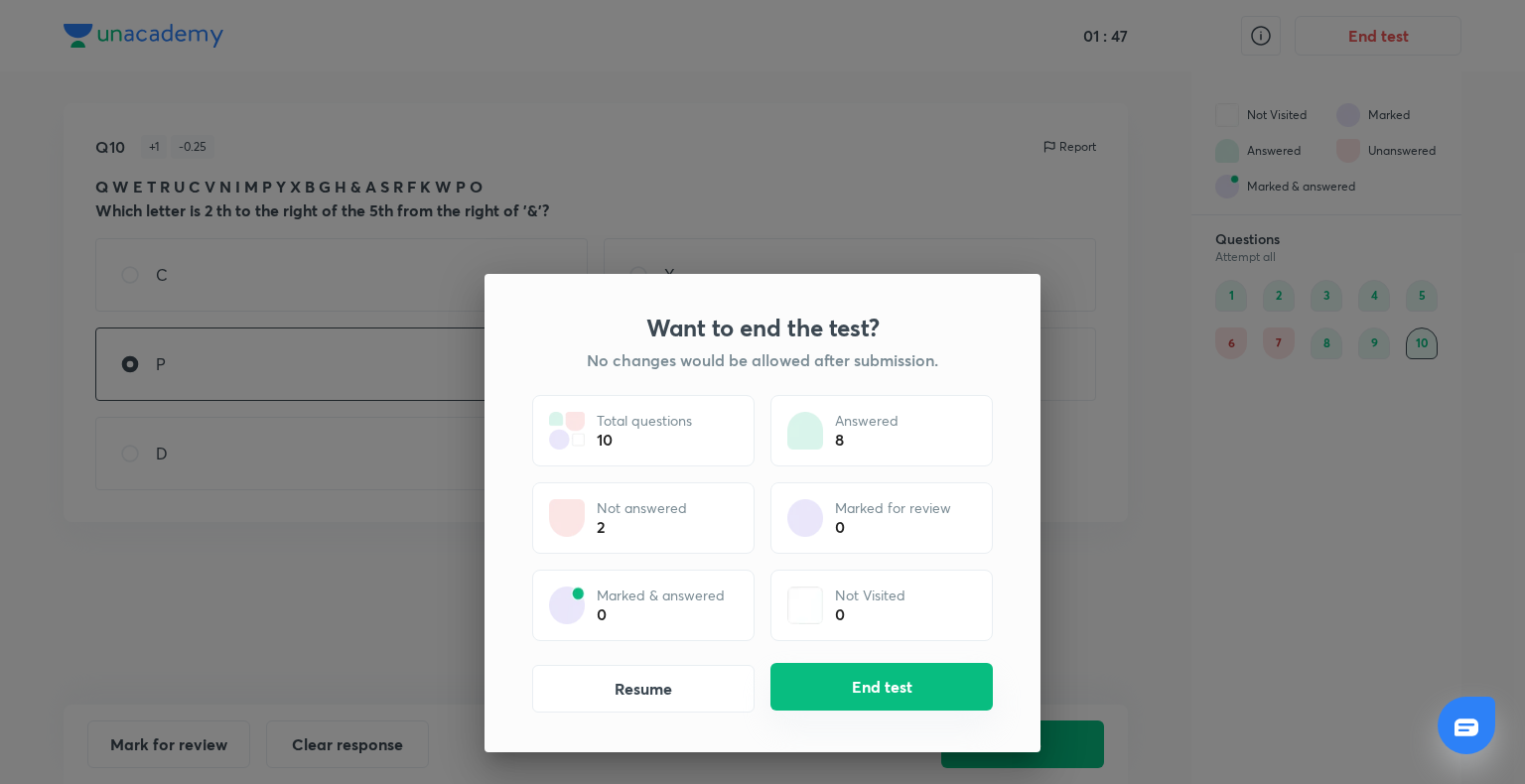 click on "End test" at bounding box center [882, 687] 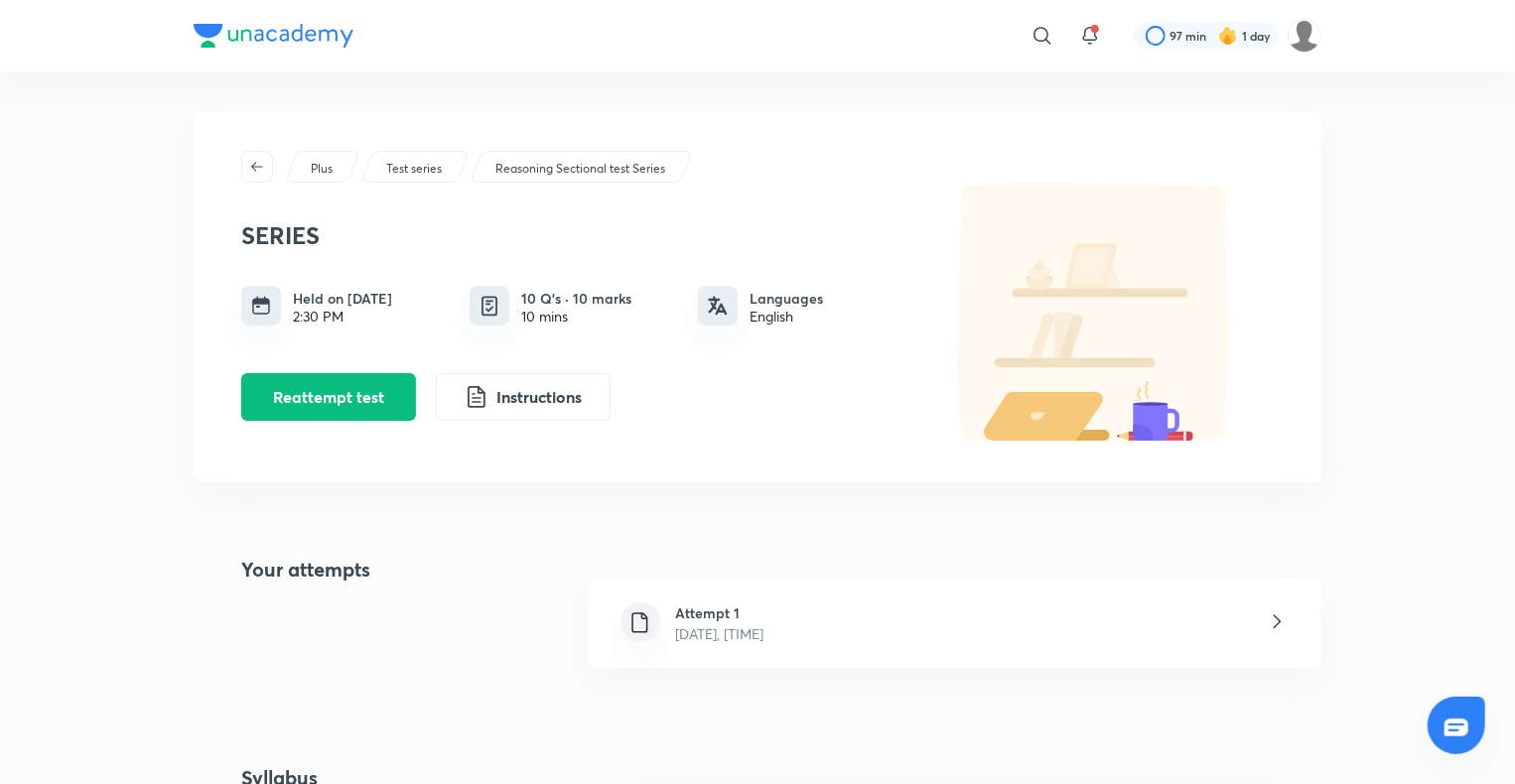 click on "[DATE], [TIME]" at bounding box center (720, 633) 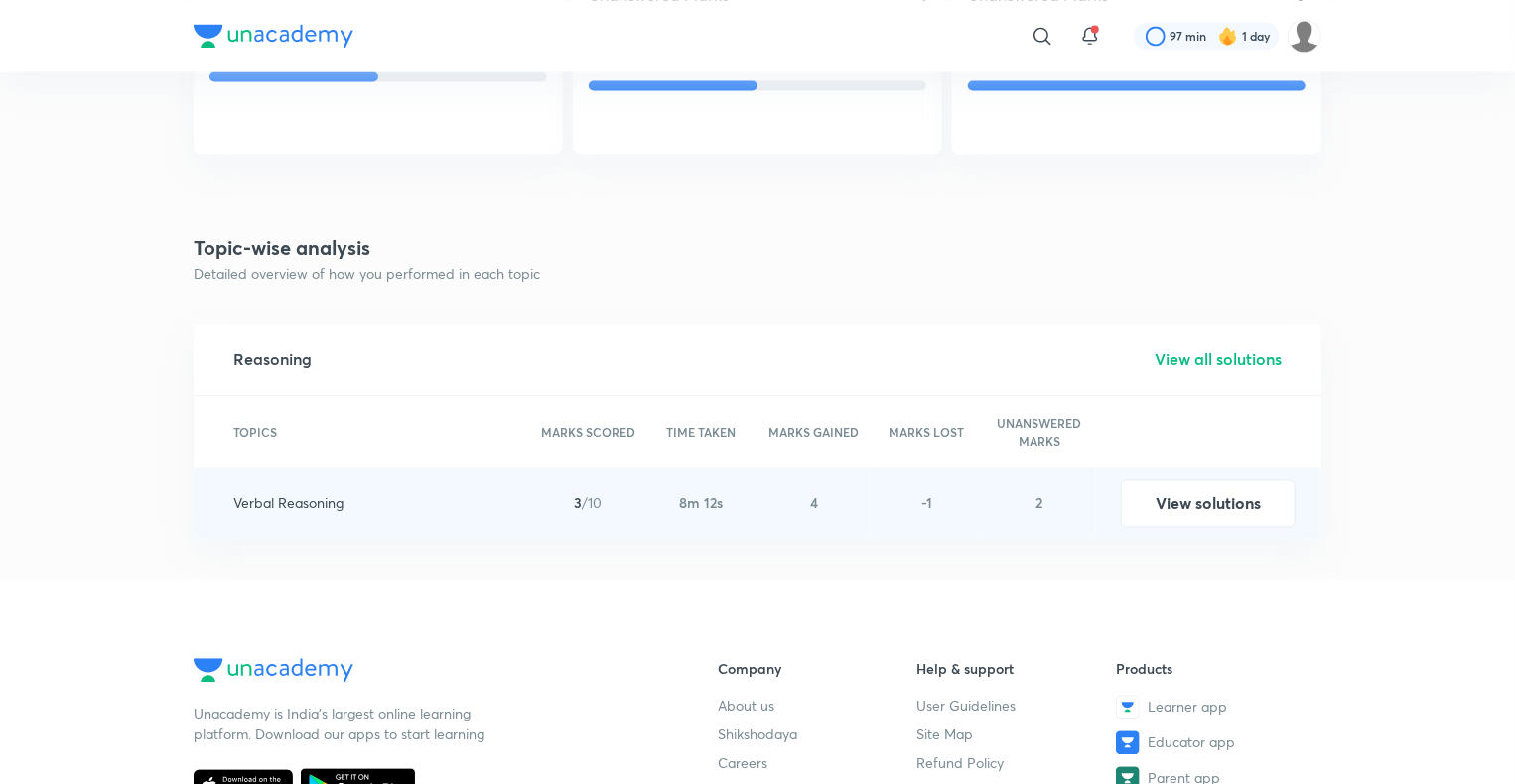 scroll, scrollTop: 2088, scrollLeft: 0, axis: vertical 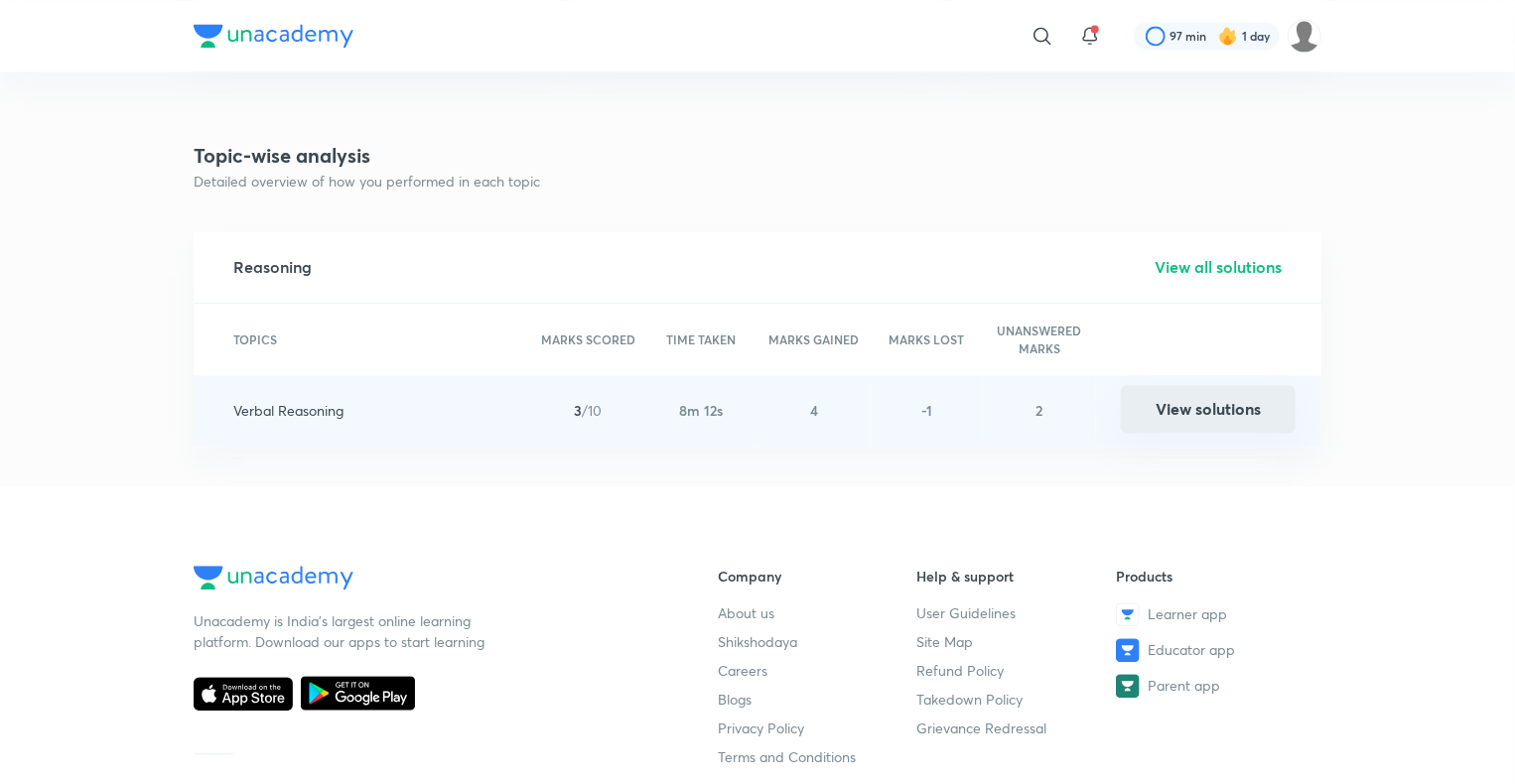 click on "View solutions" at bounding box center (1208, 409) 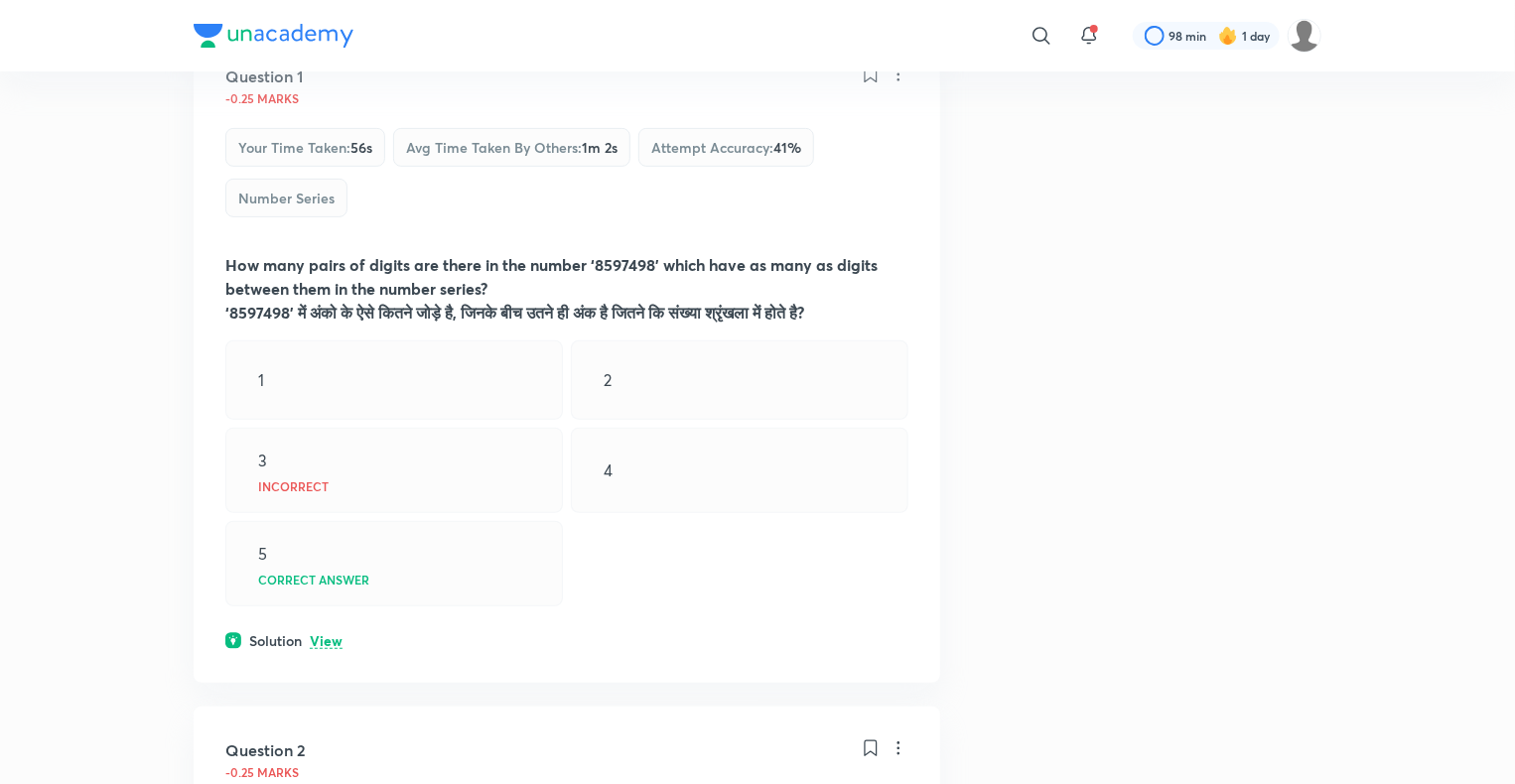 scroll, scrollTop: 322, scrollLeft: 0, axis: vertical 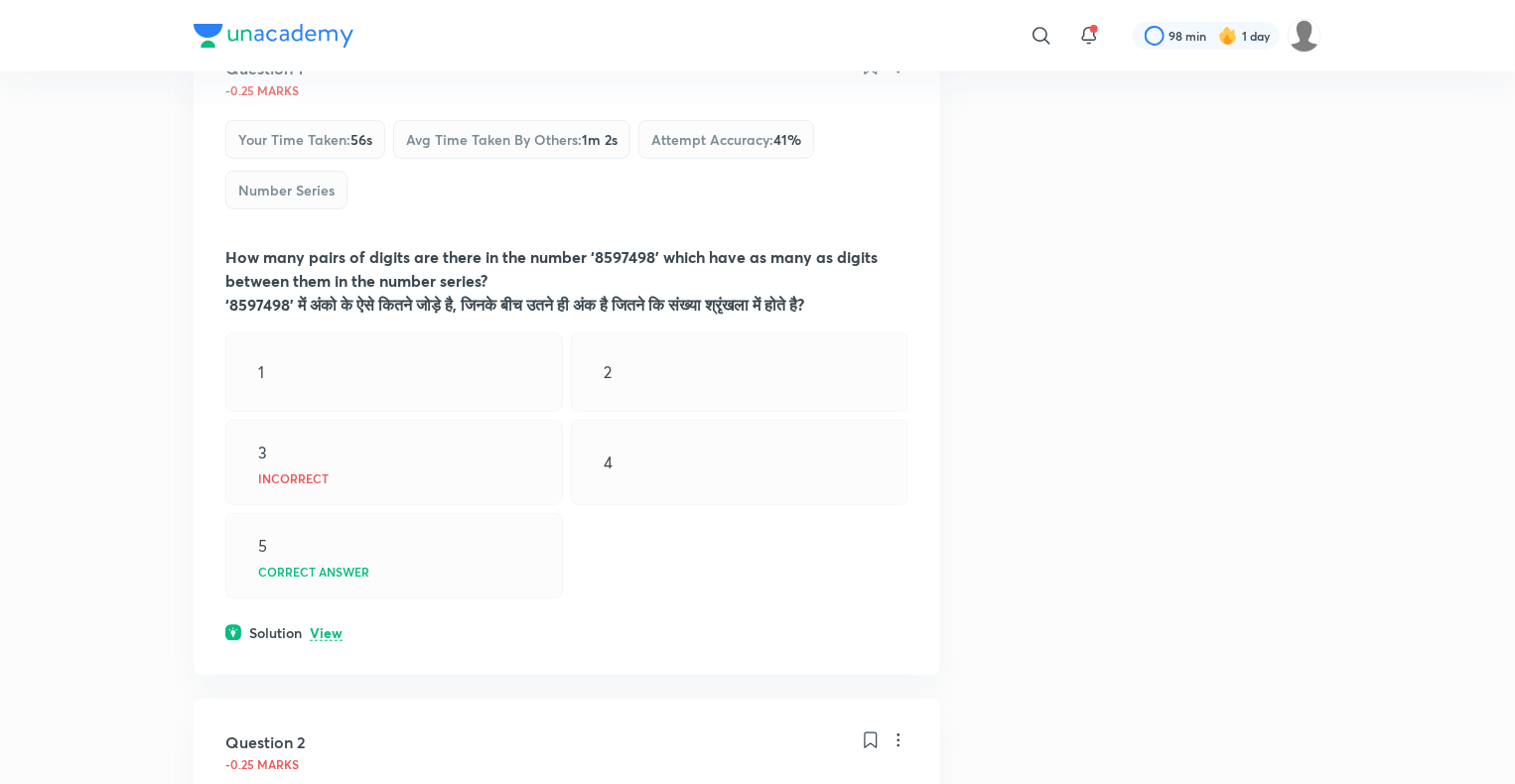 click on "View" at bounding box center (326, 633) 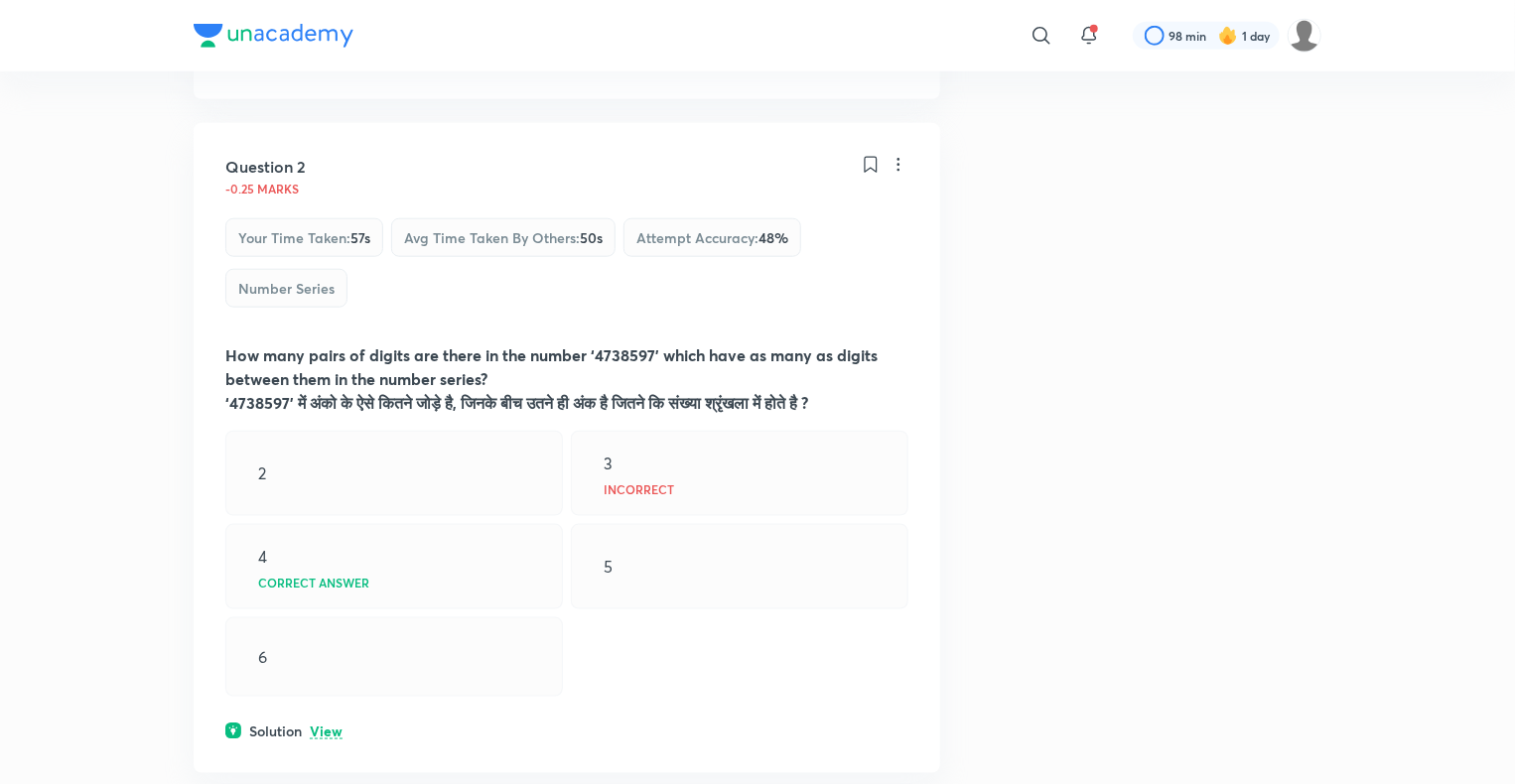 scroll, scrollTop: 947, scrollLeft: 0, axis: vertical 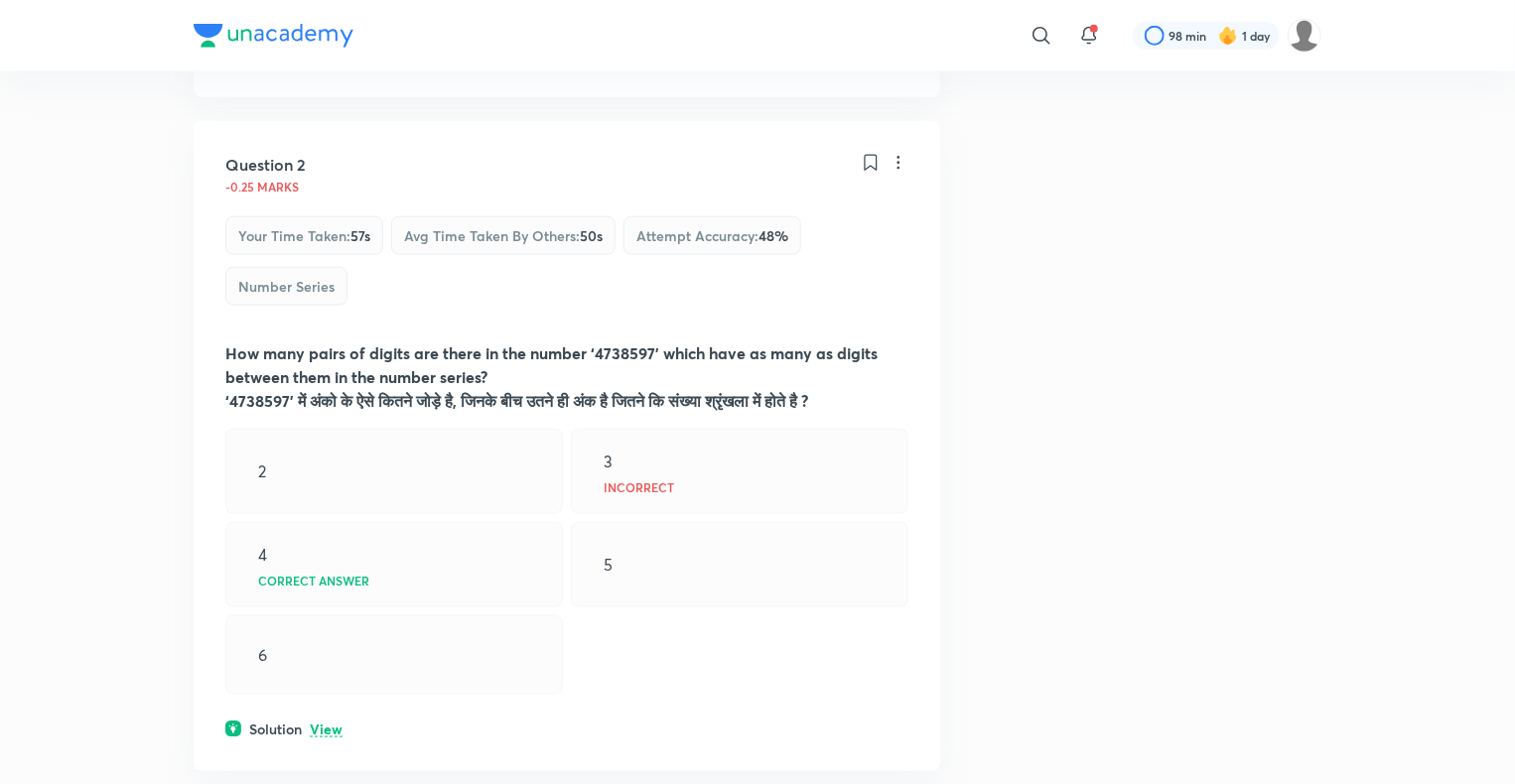 click on "View" at bounding box center (326, 729) 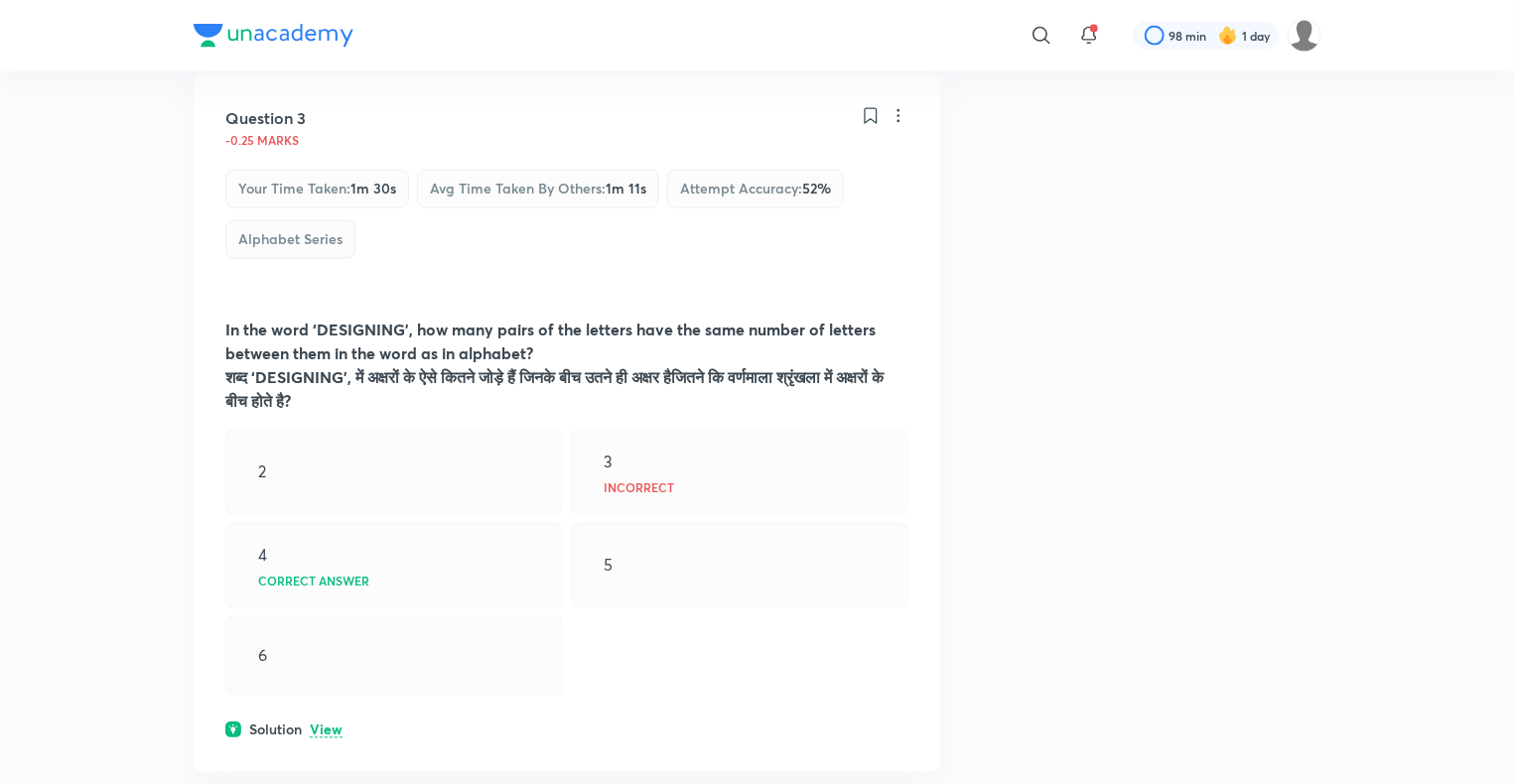 scroll, scrollTop: 1717, scrollLeft: 0, axis: vertical 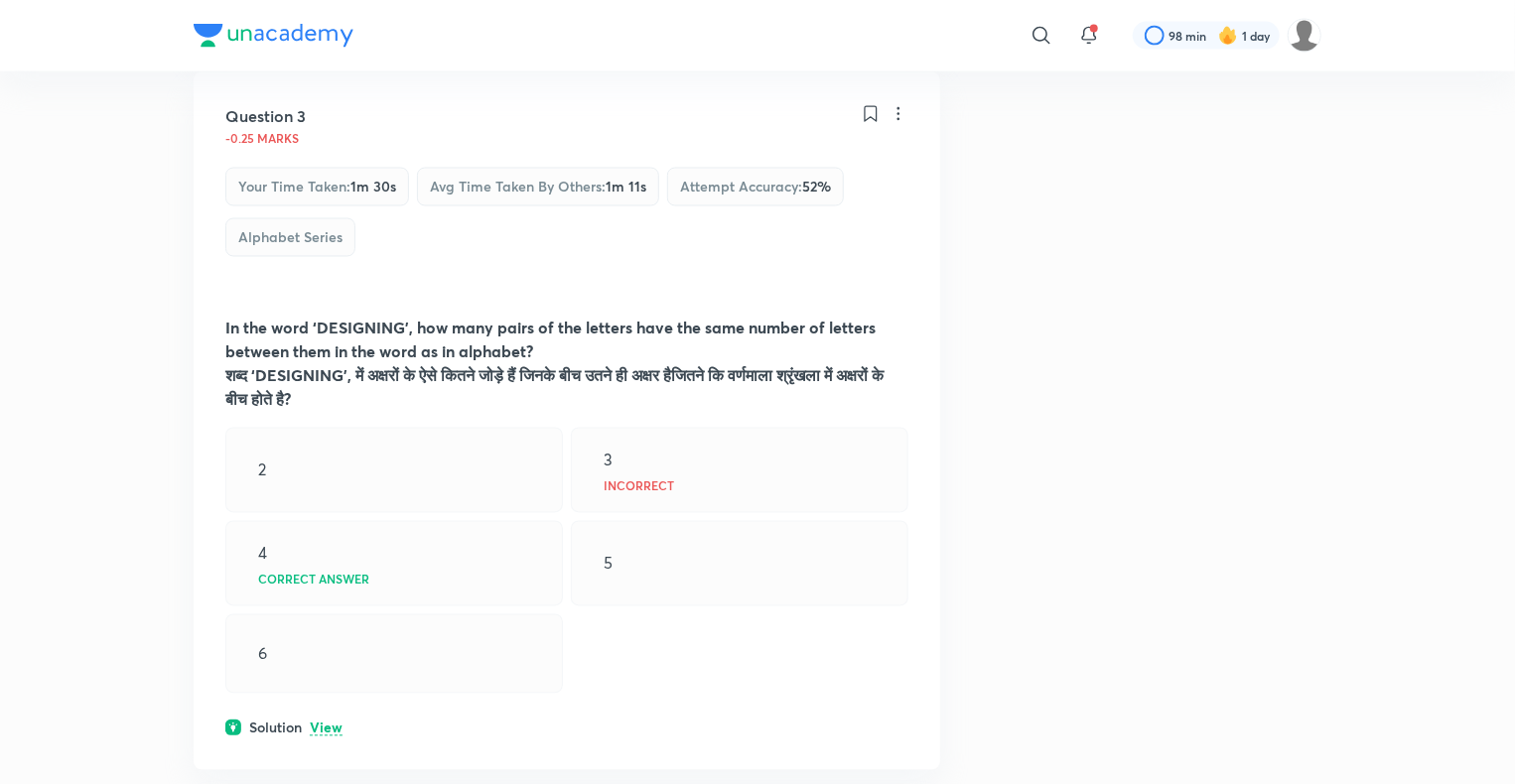 click on "View" at bounding box center (326, 728) 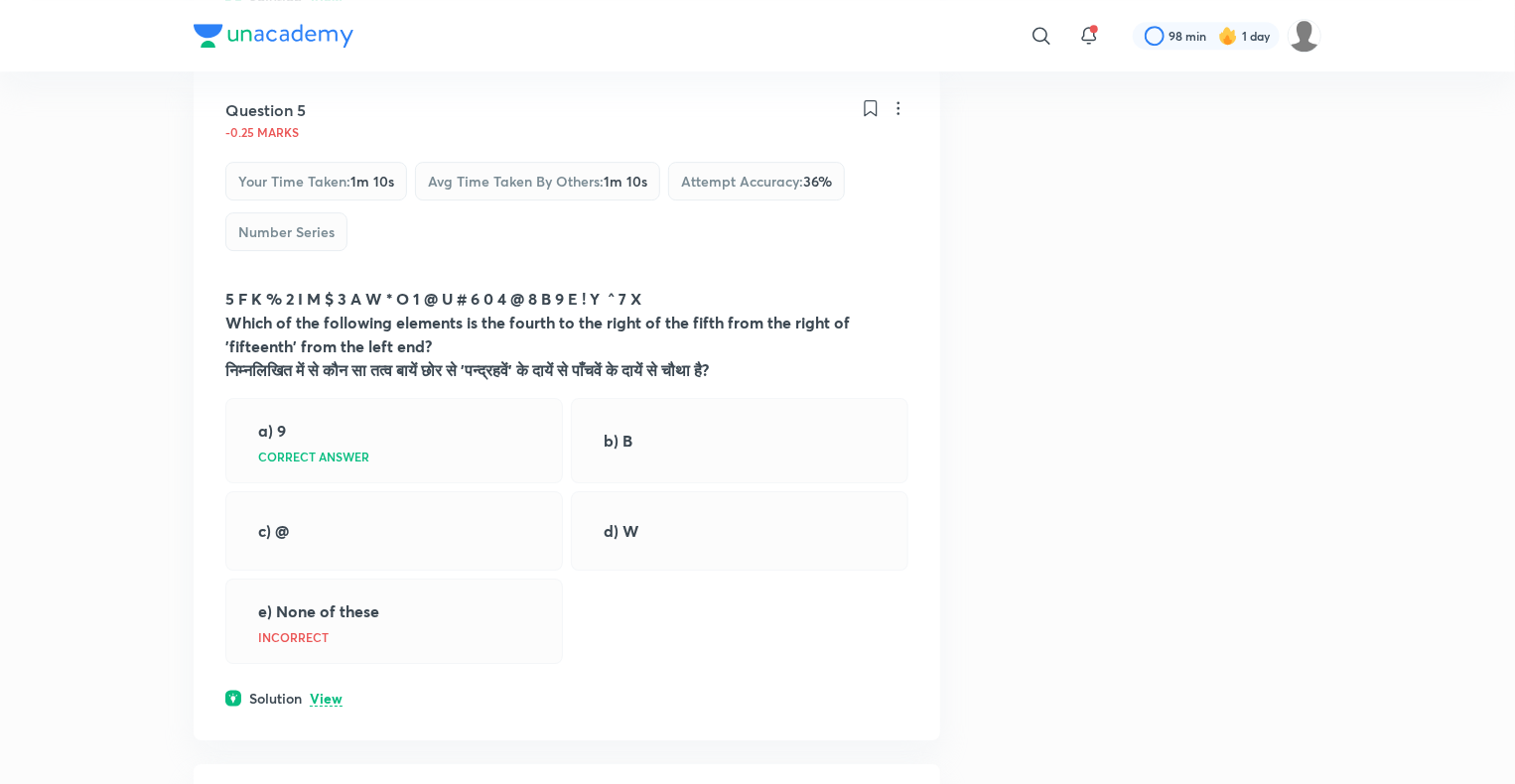scroll, scrollTop: 3164, scrollLeft: 0, axis: vertical 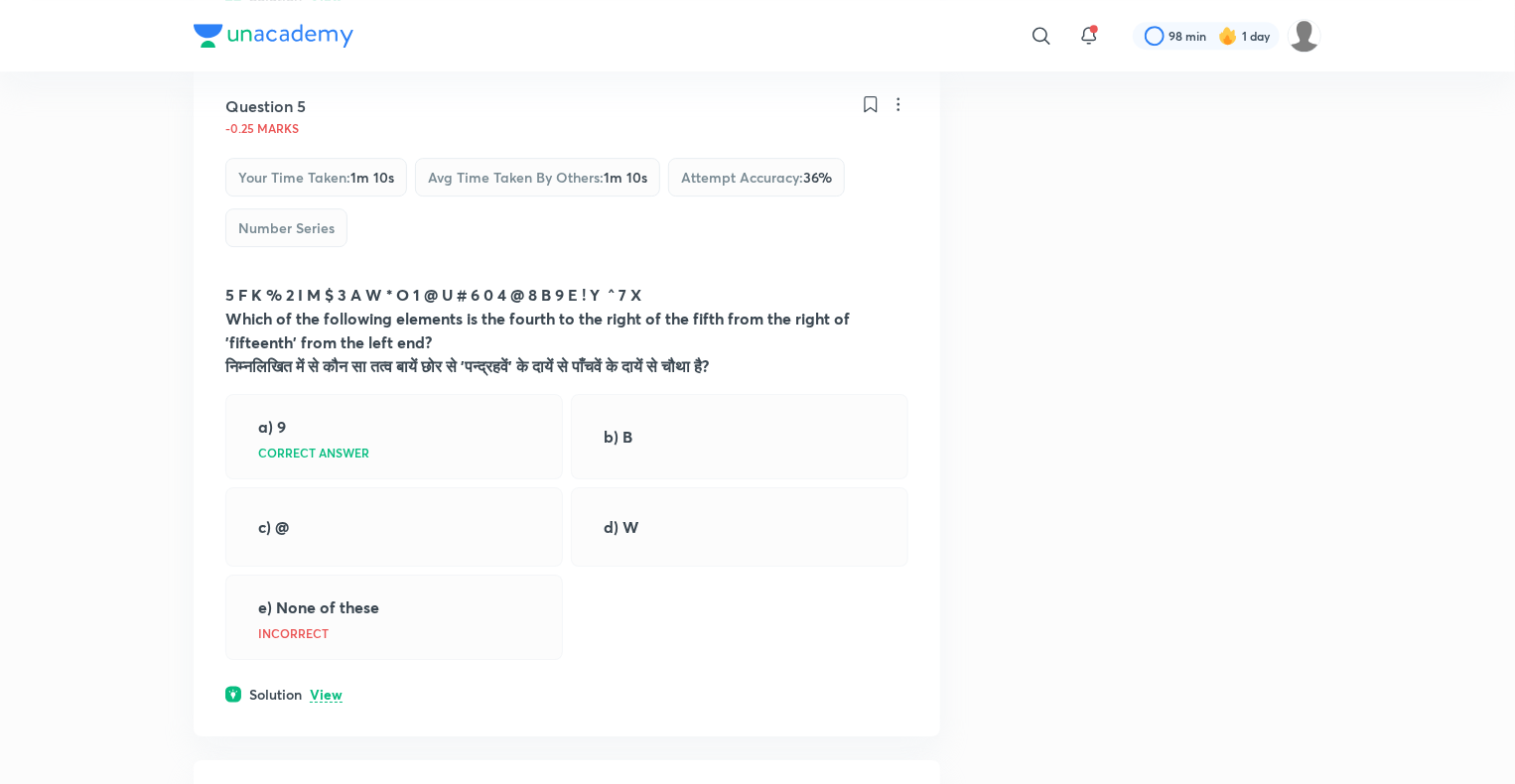 click on "View" at bounding box center [326, 695] 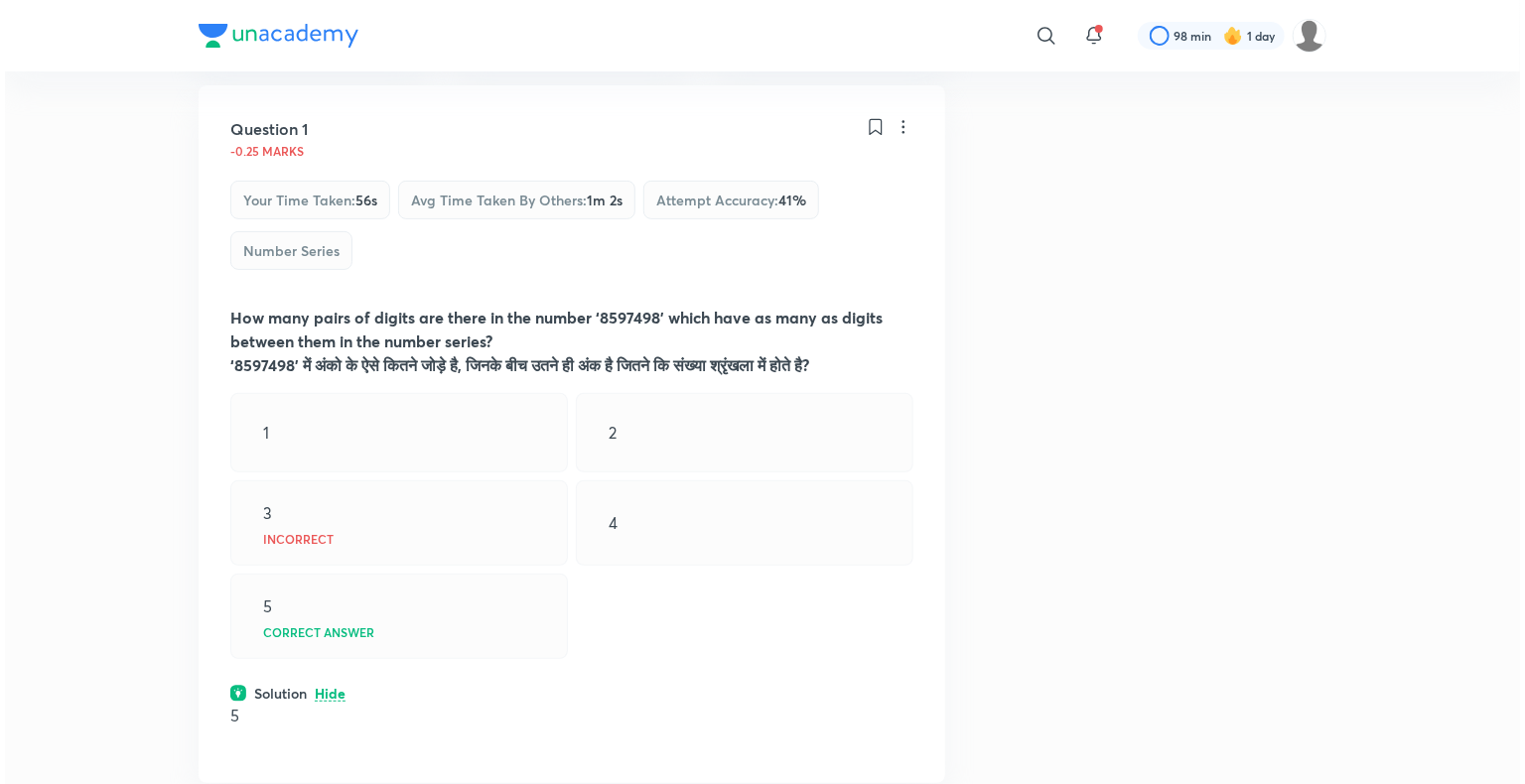 scroll, scrollTop: 0, scrollLeft: 0, axis: both 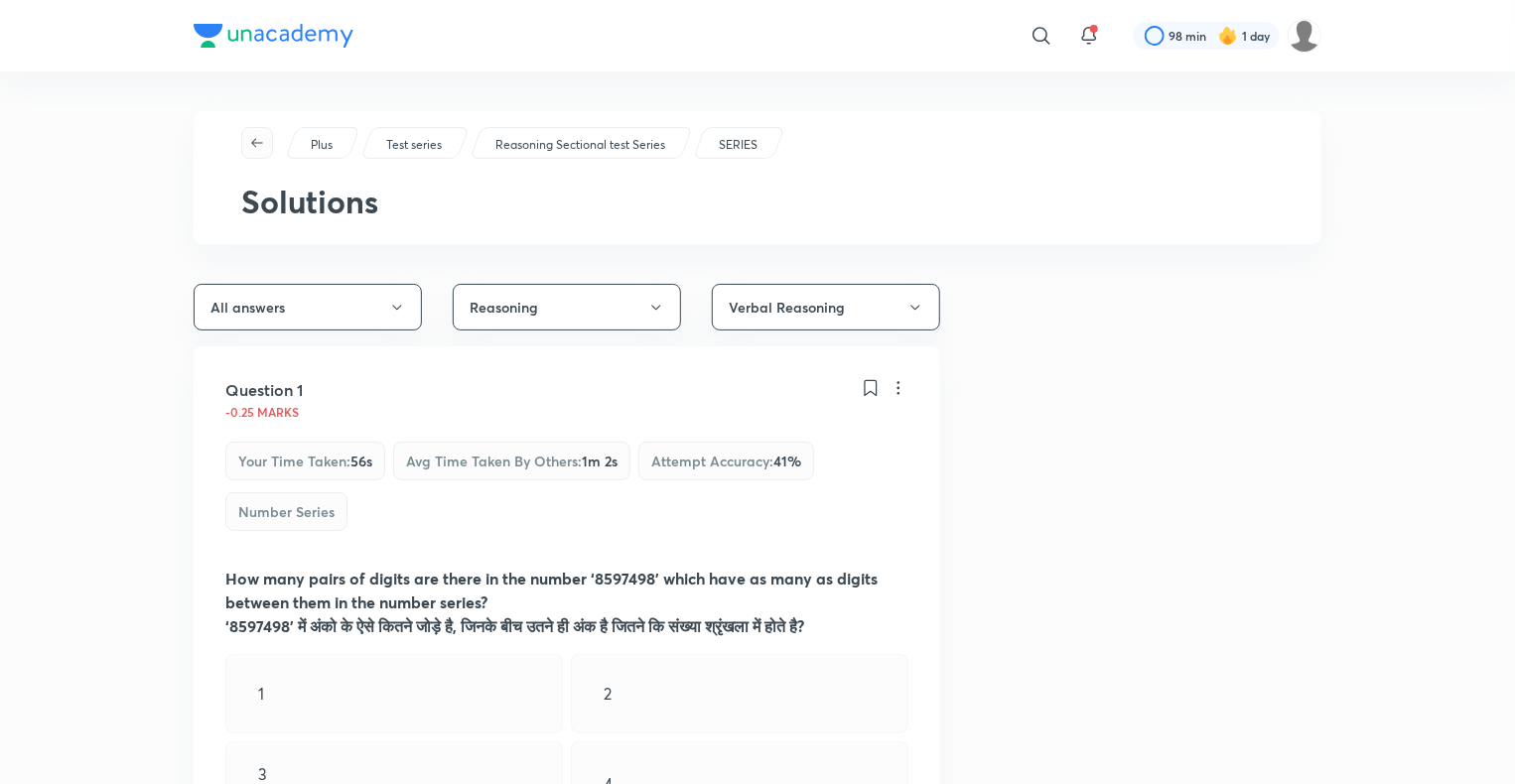click at bounding box center [257, 143] 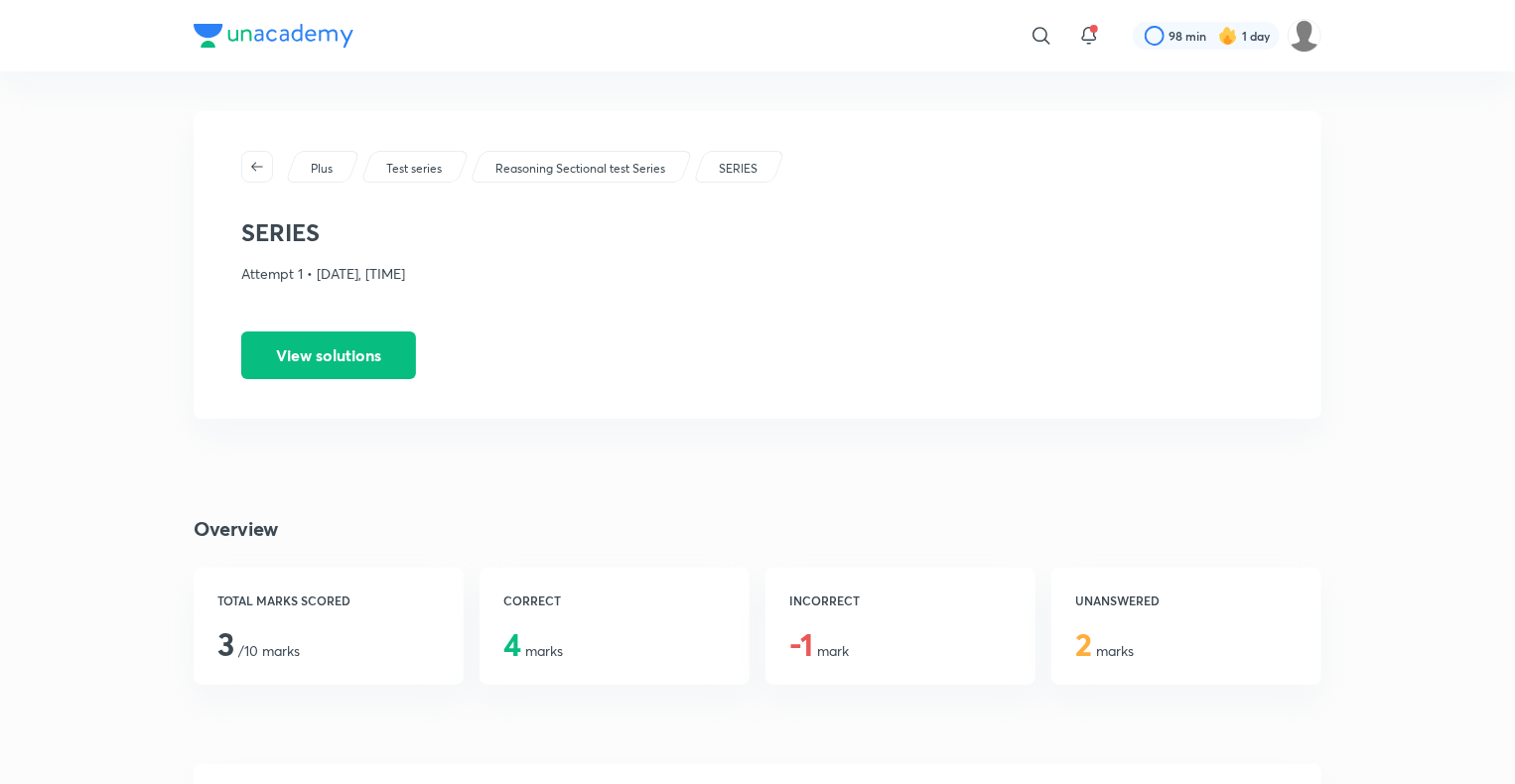 click at bounding box center [257, 167] 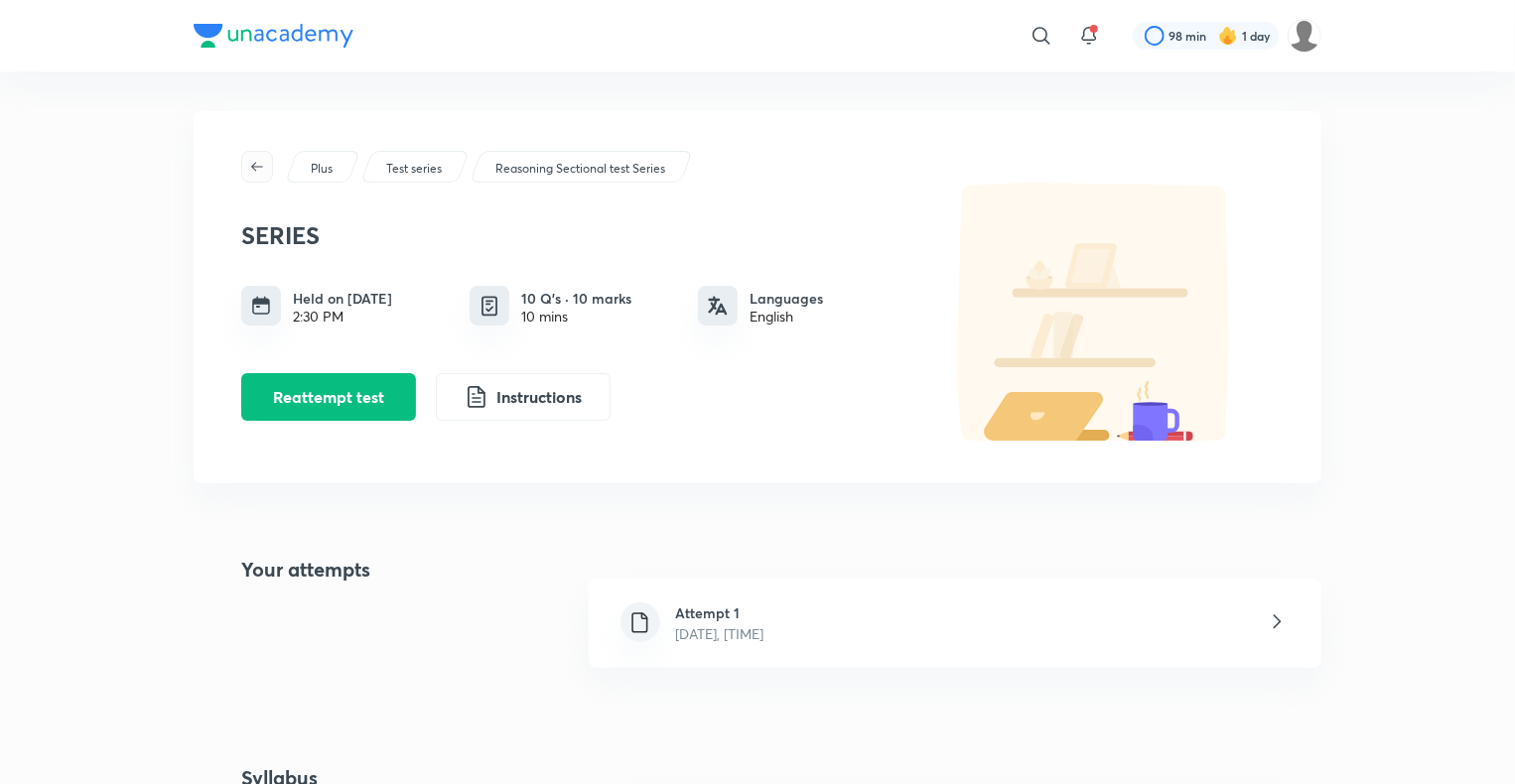 click 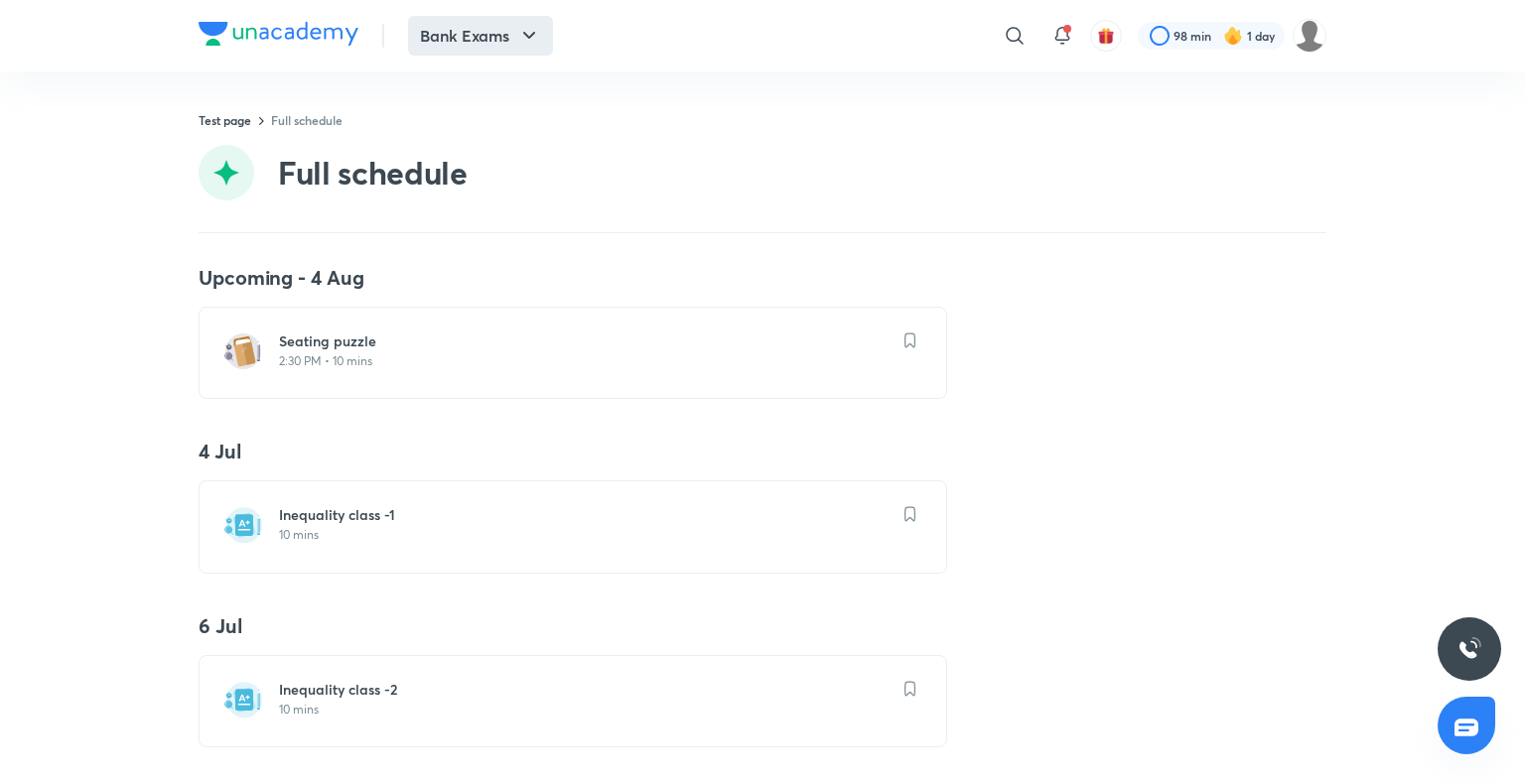 click on "Bank Exams" at bounding box center (481, 36) 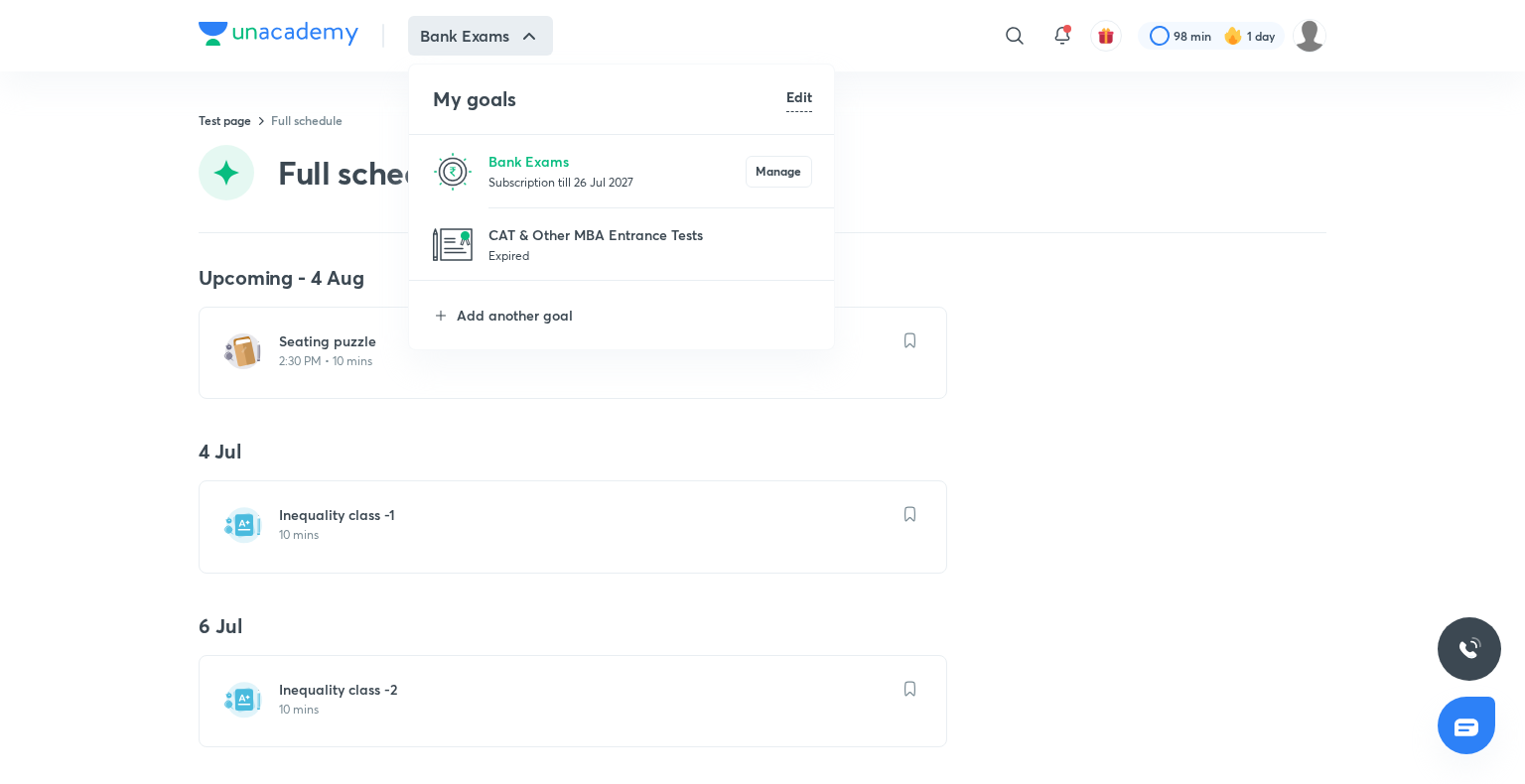 click at bounding box center (762, 392) 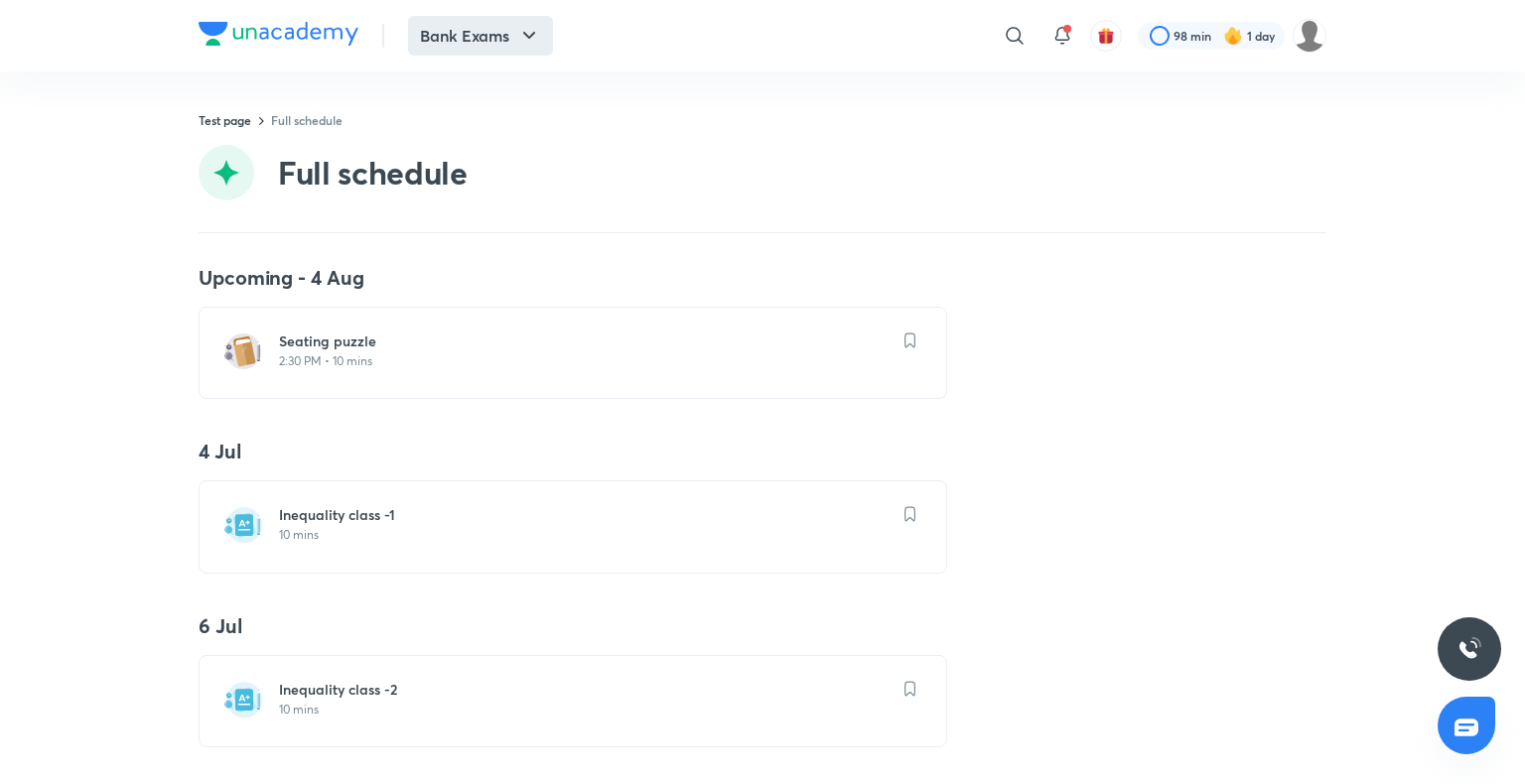 click on "Bank Exams" at bounding box center [481, 36] 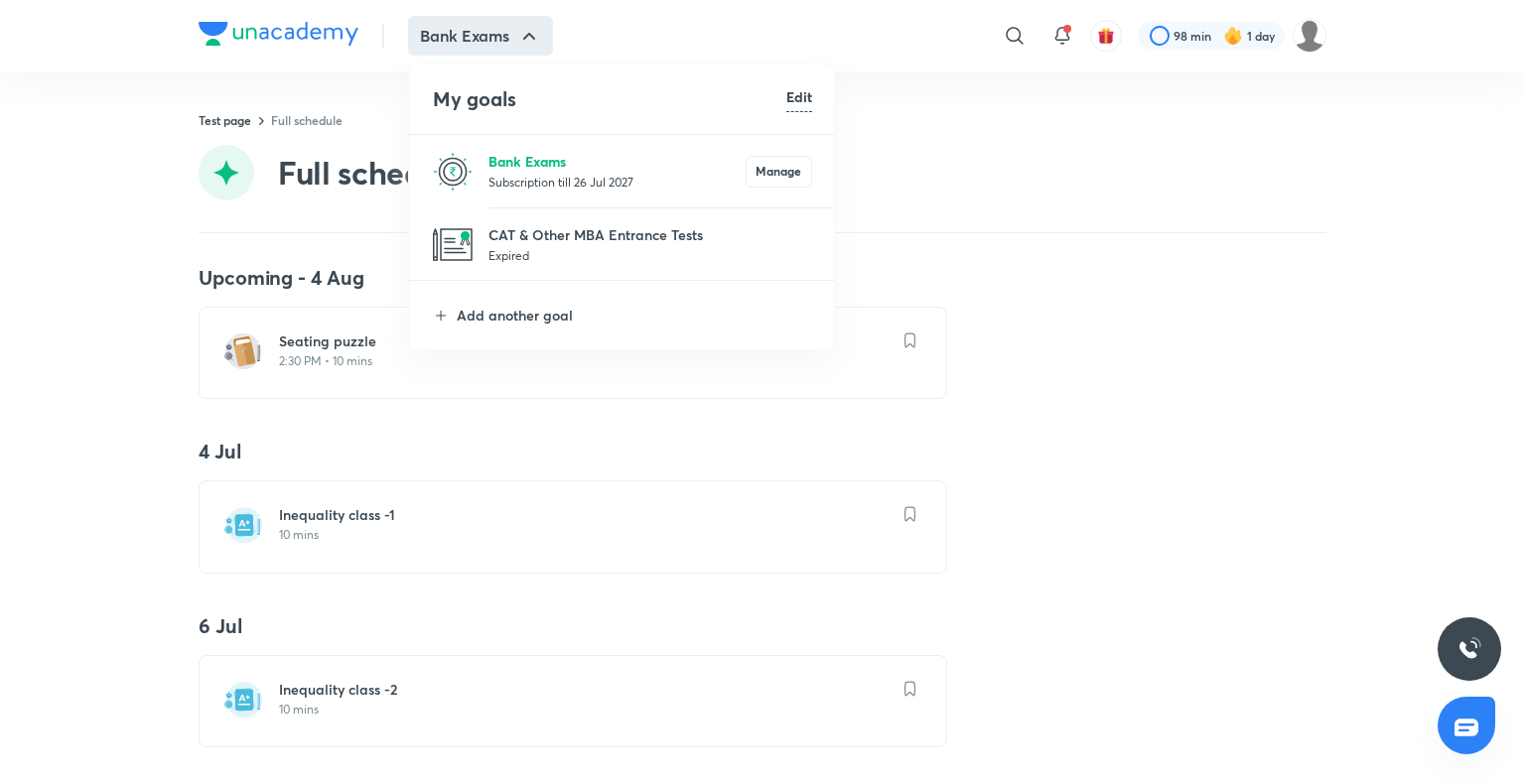 click on "Bank Exams" at bounding box center [617, 161] 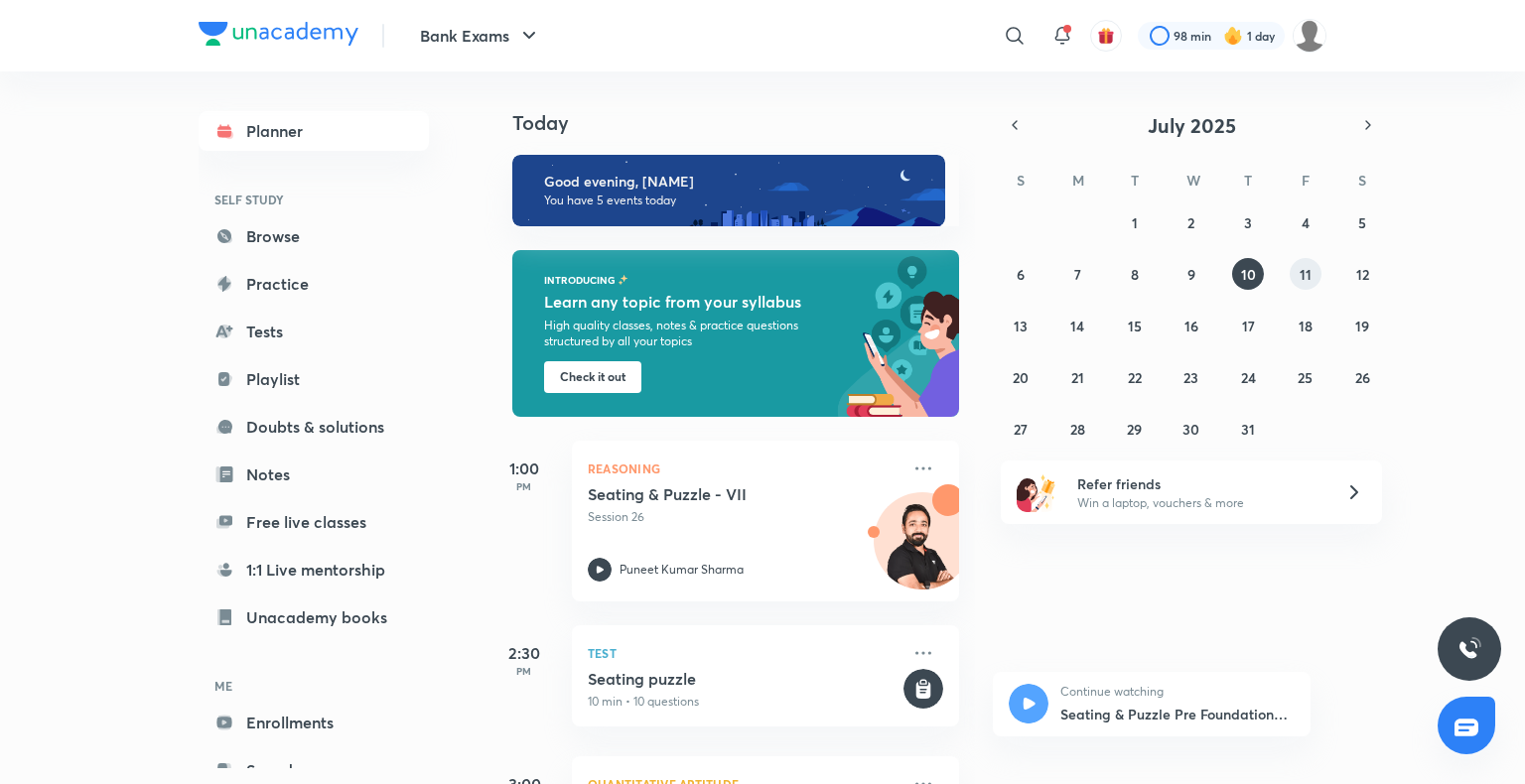 click on "11" at bounding box center [1306, 274] 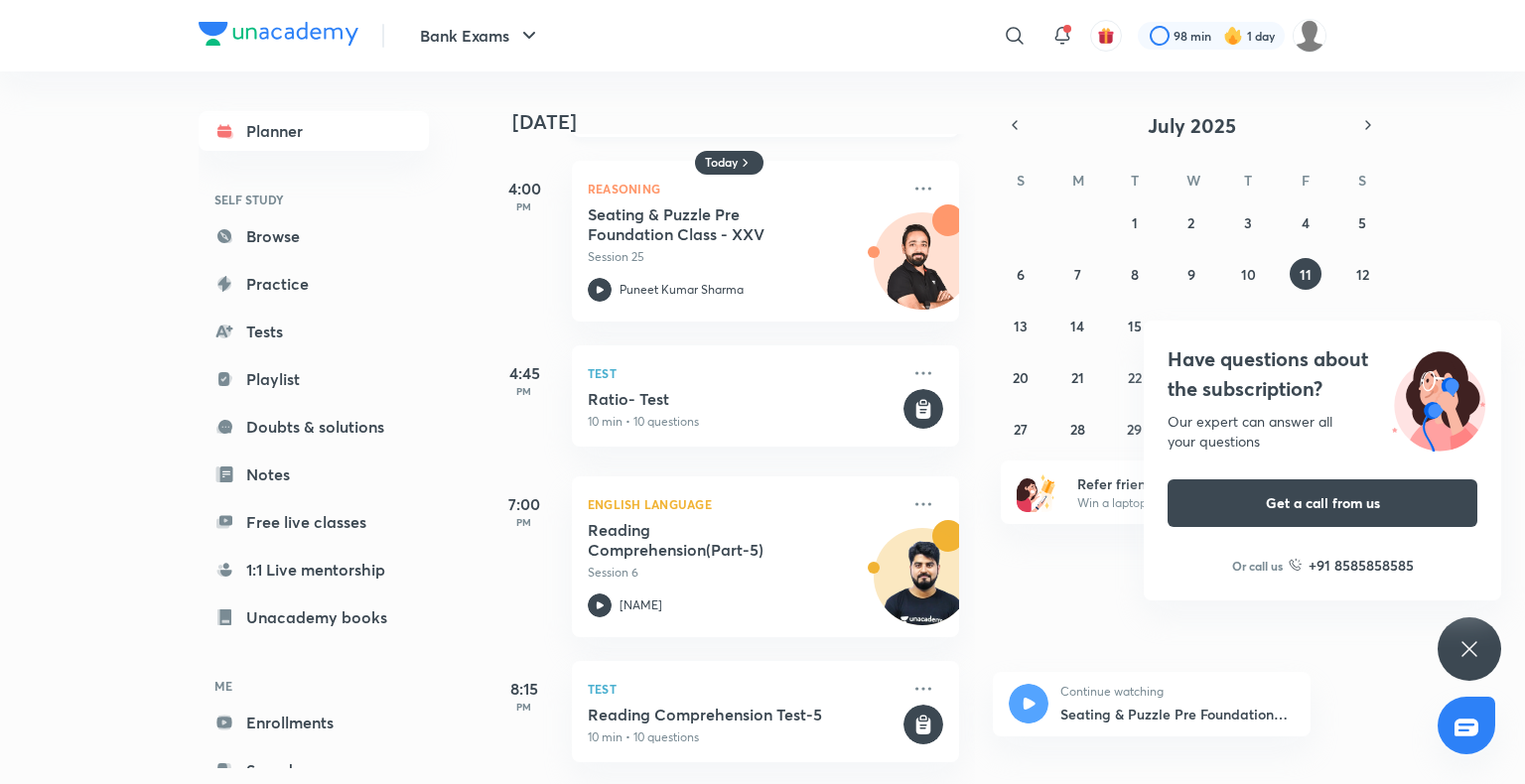 scroll, scrollTop: 0, scrollLeft: 0, axis: both 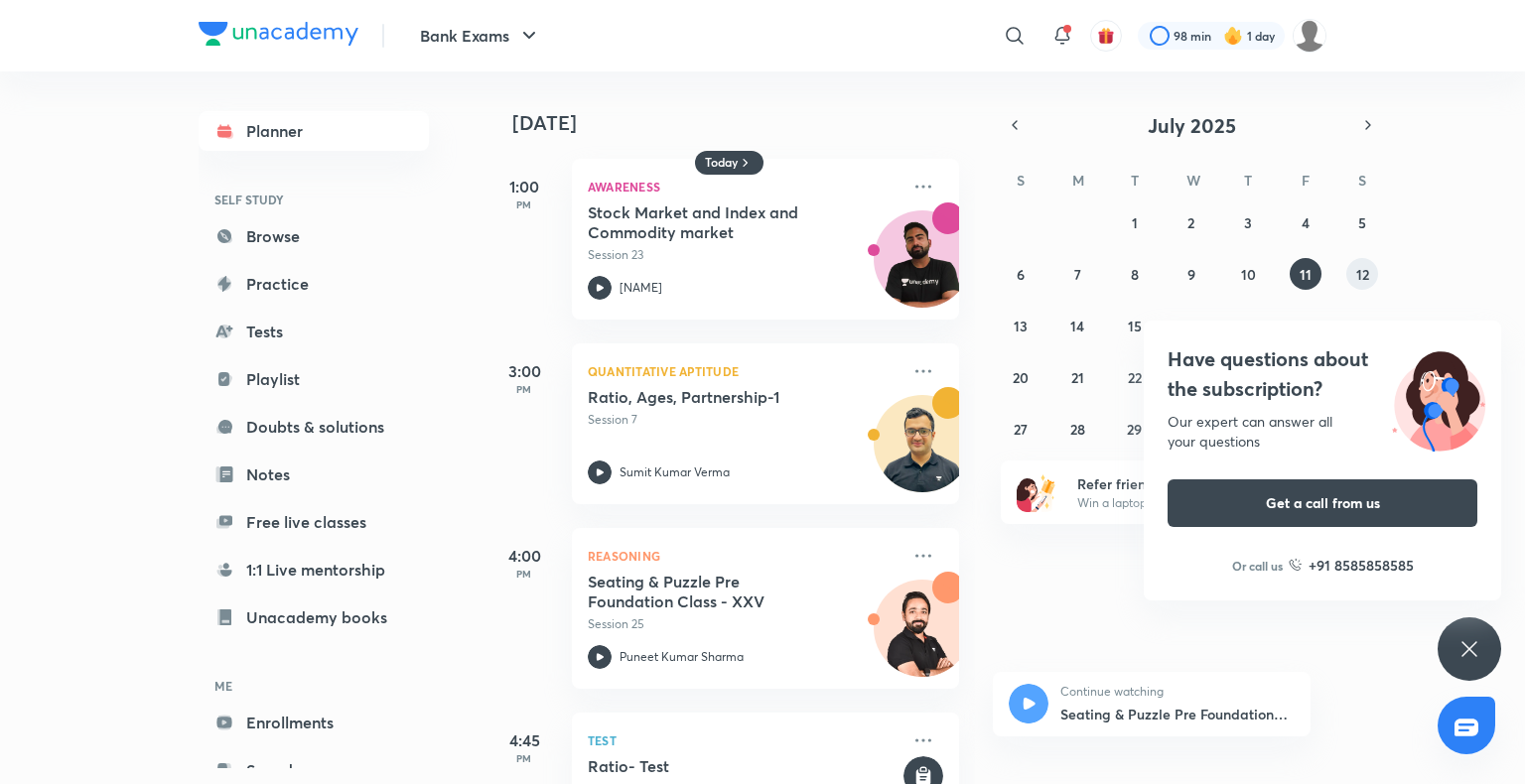click on "12" at bounding box center [1362, 274] 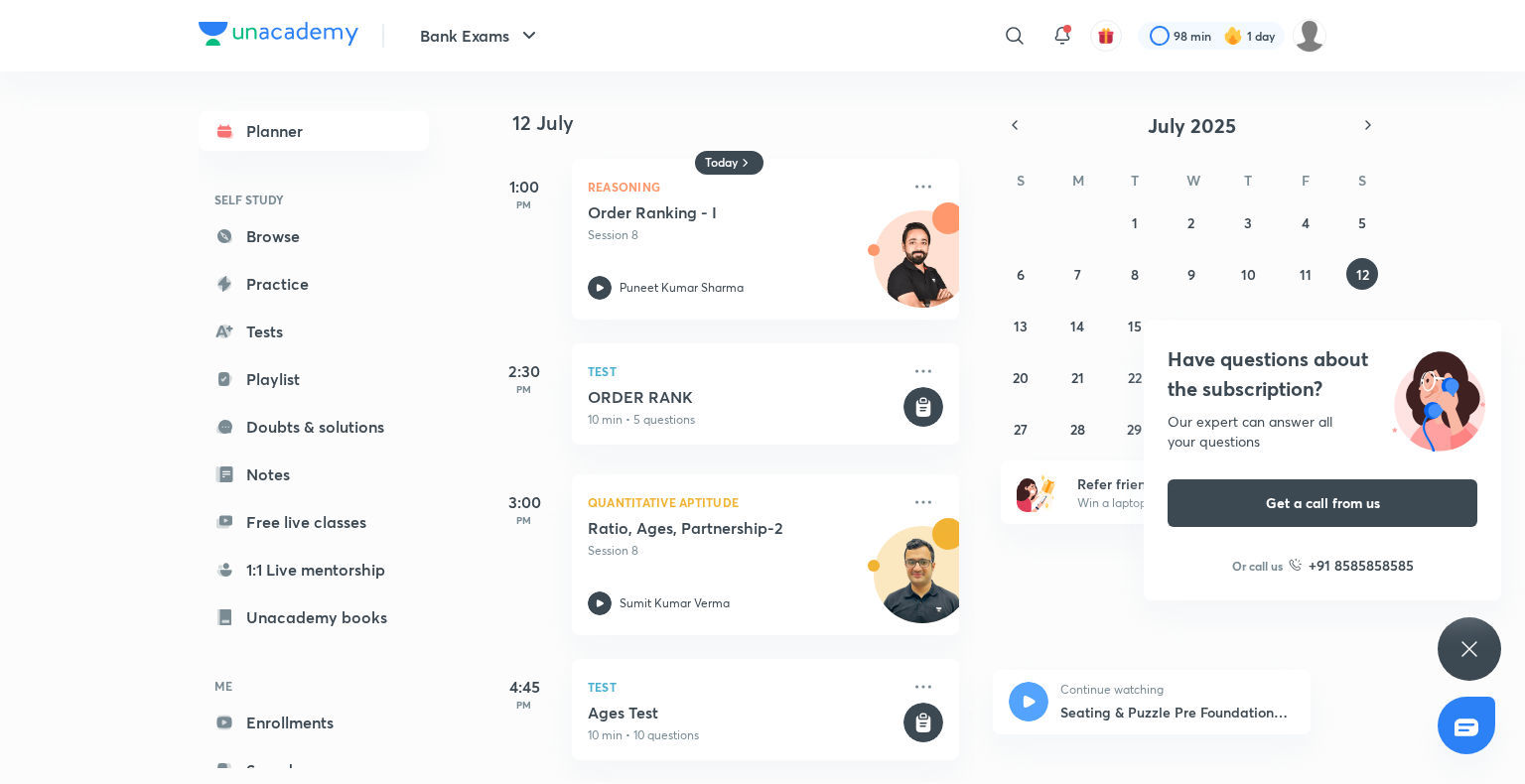 click on "29 30 1 2 3 4 5 6 7 8 9 10 11 12 13 14 15 16 17 18 19 20 21 22 23 24 25 26 27 28 29 30 31 1 2" at bounding box center [1191, 326] 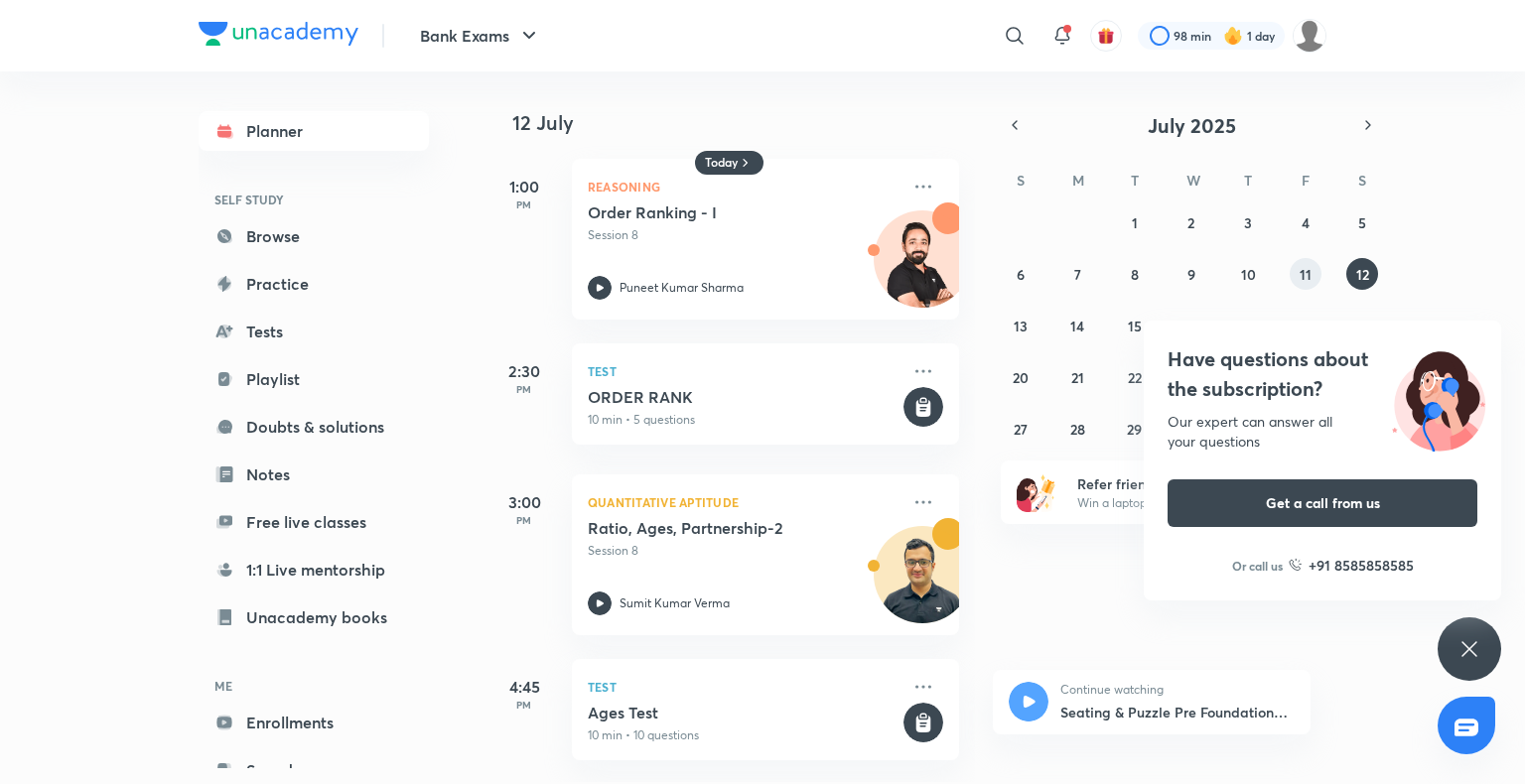click on "11" at bounding box center (1306, 274) 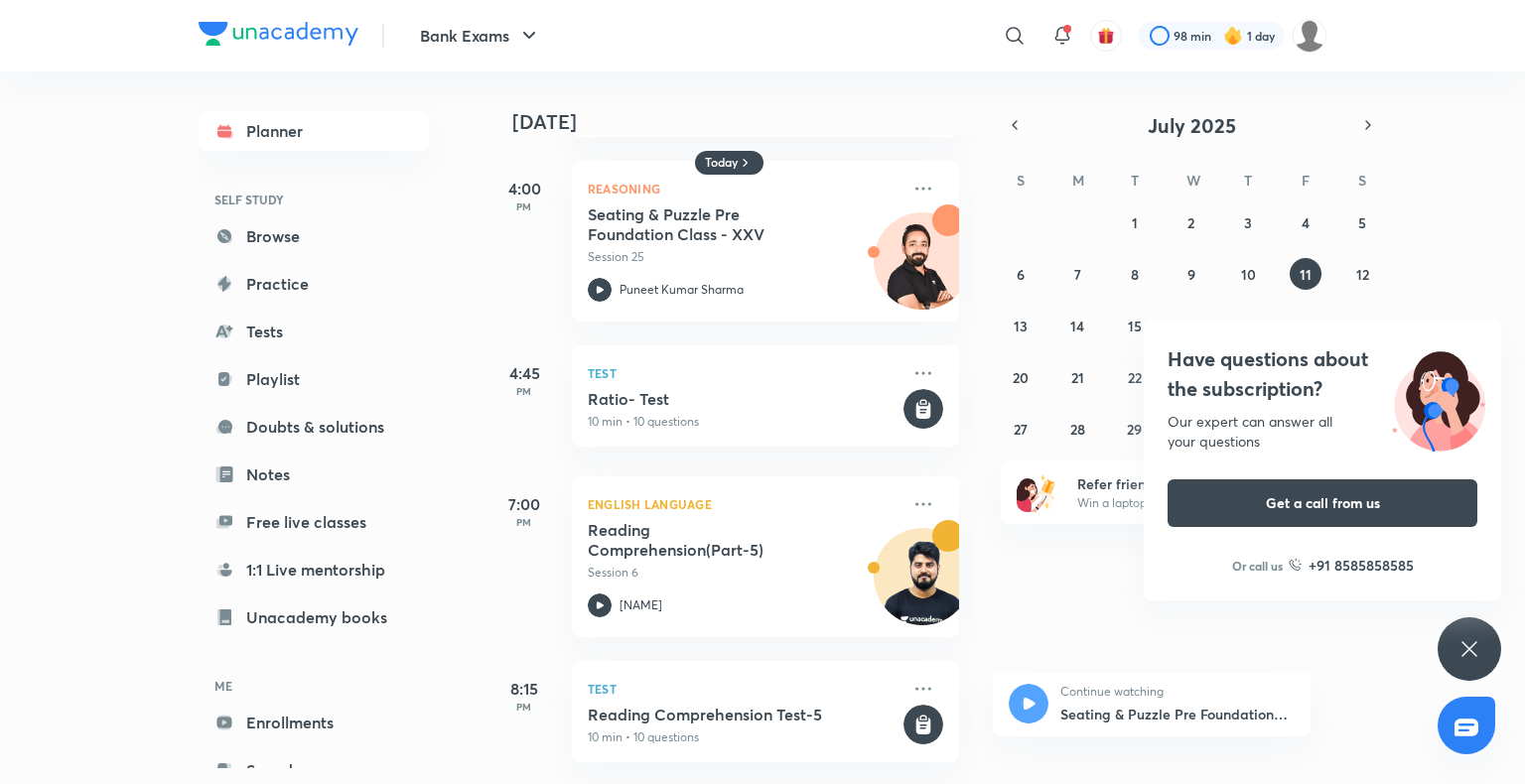scroll, scrollTop: 0, scrollLeft: 0, axis: both 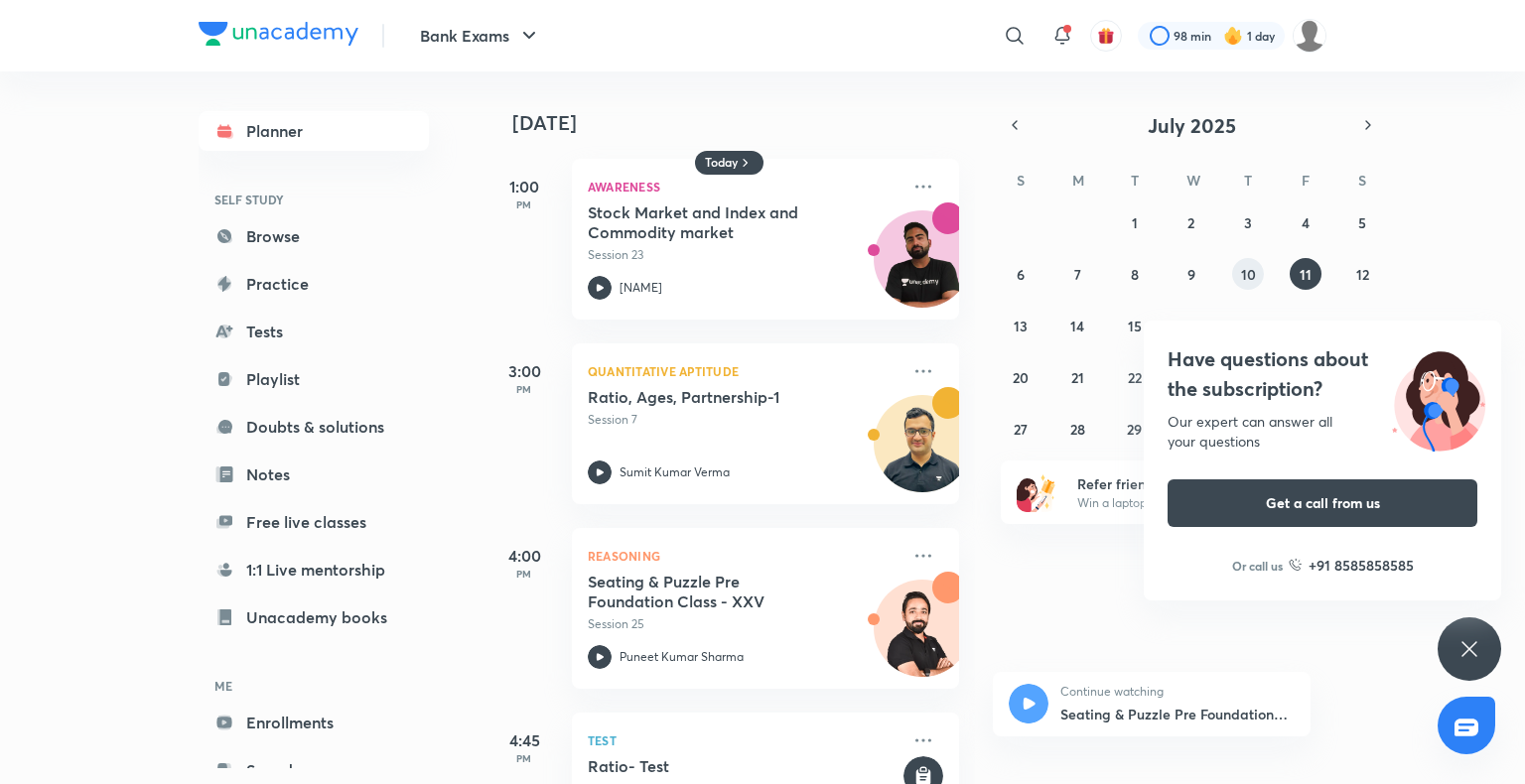 click on "10" at bounding box center (1248, 274) 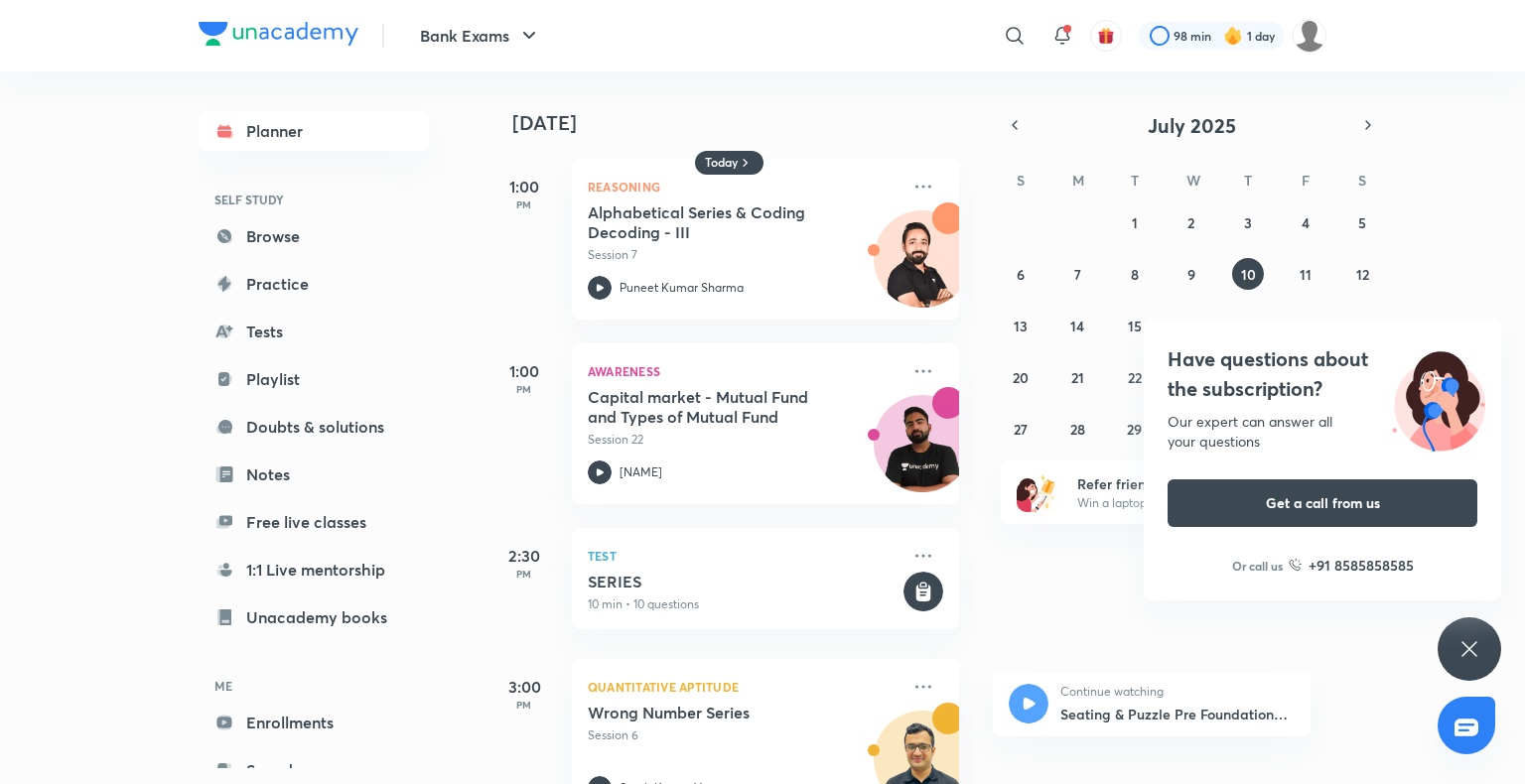 click 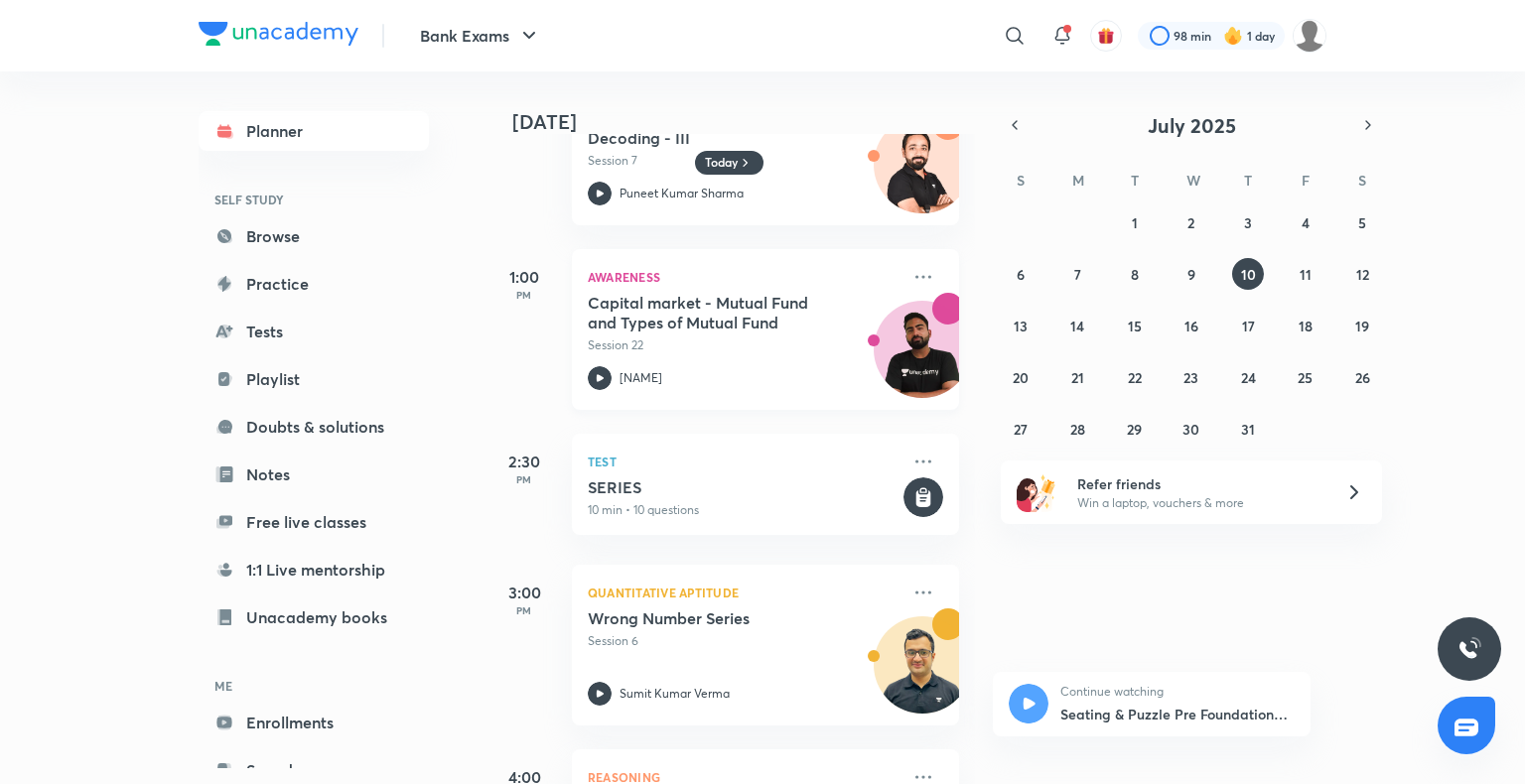 scroll, scrollTop: 0, scrollLeft: 0, axis: both 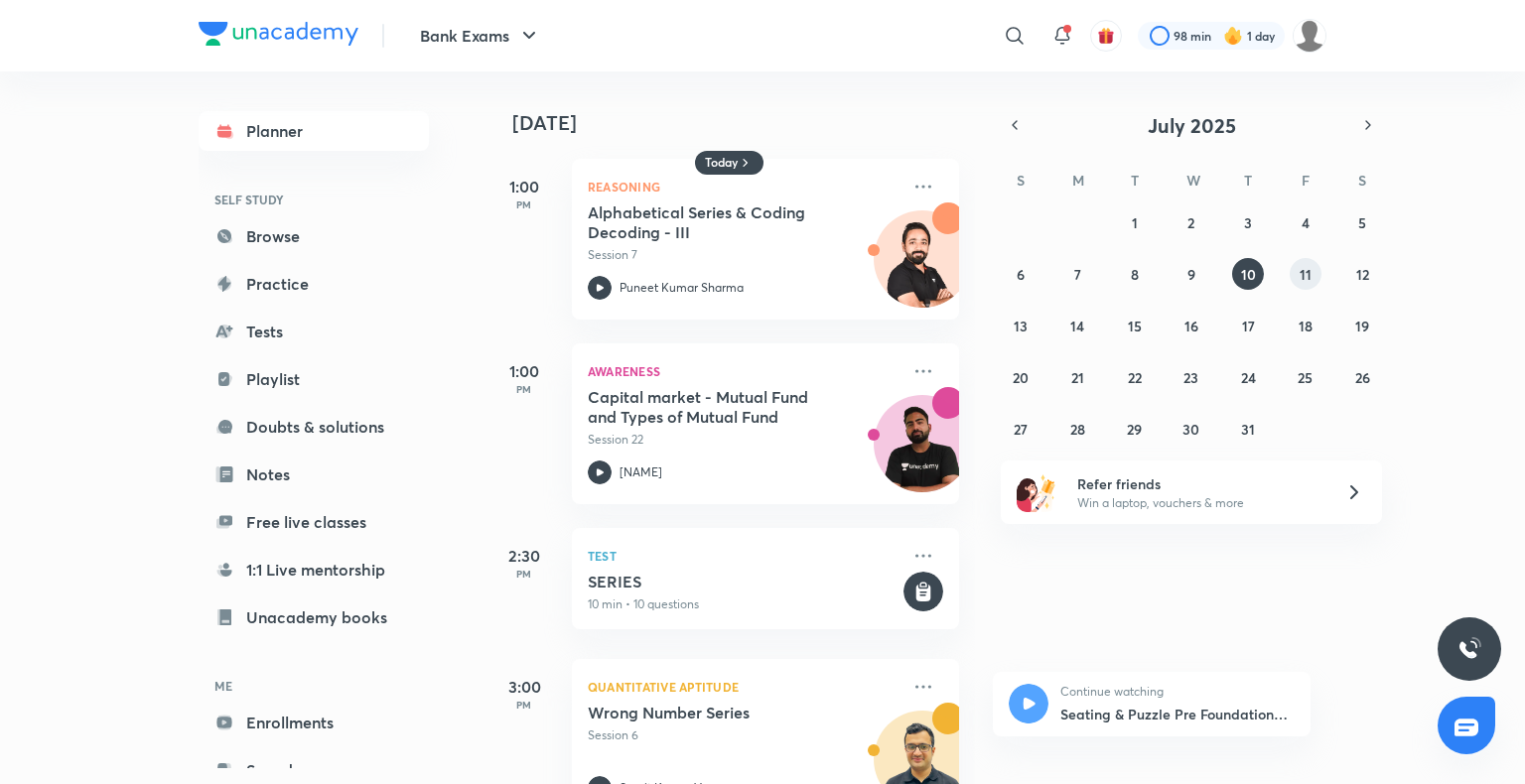 click on "11" at bounding box center (1306, 274) 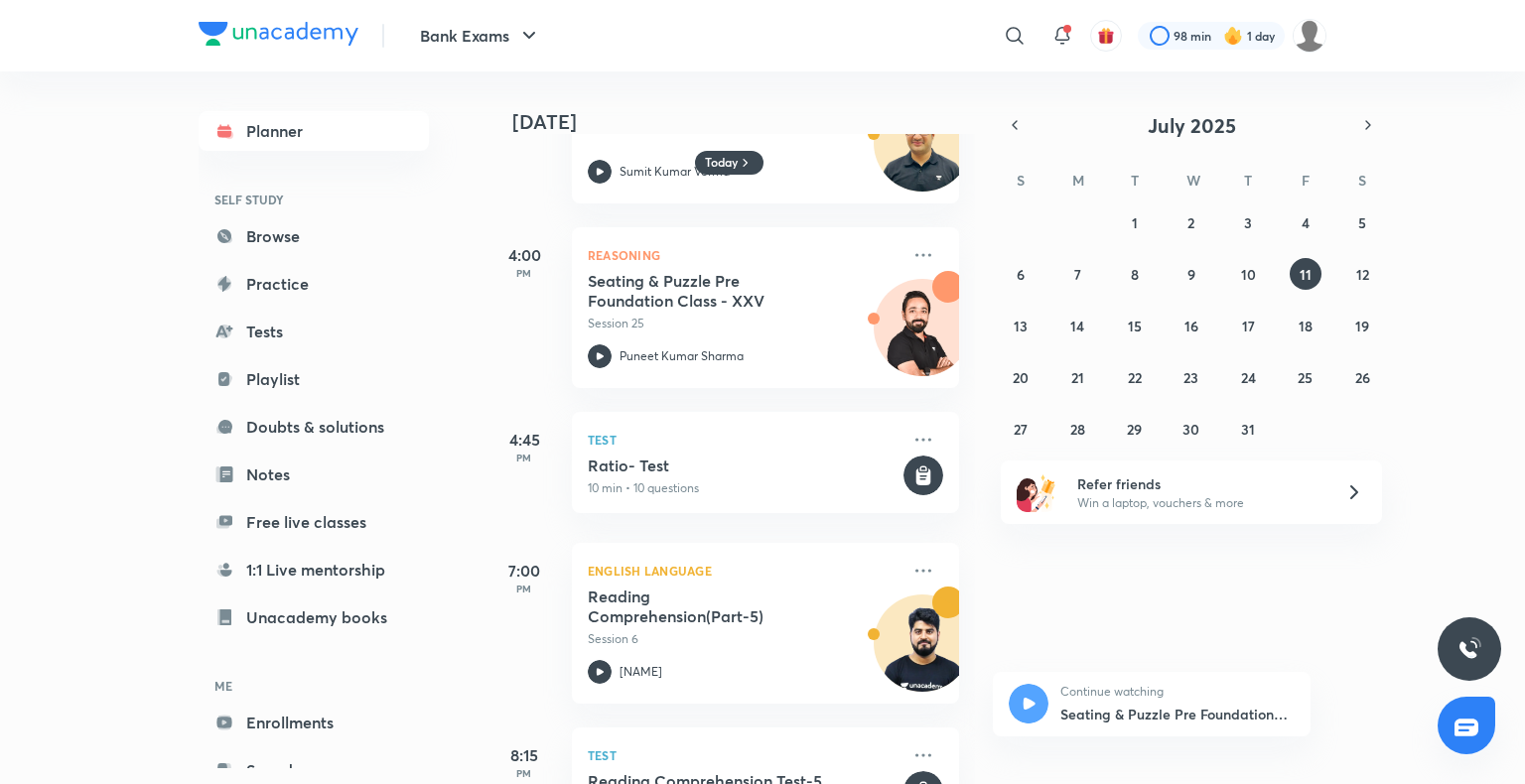 scroll, scrollTop: 381, scrollLeft: 0, axis: vertical 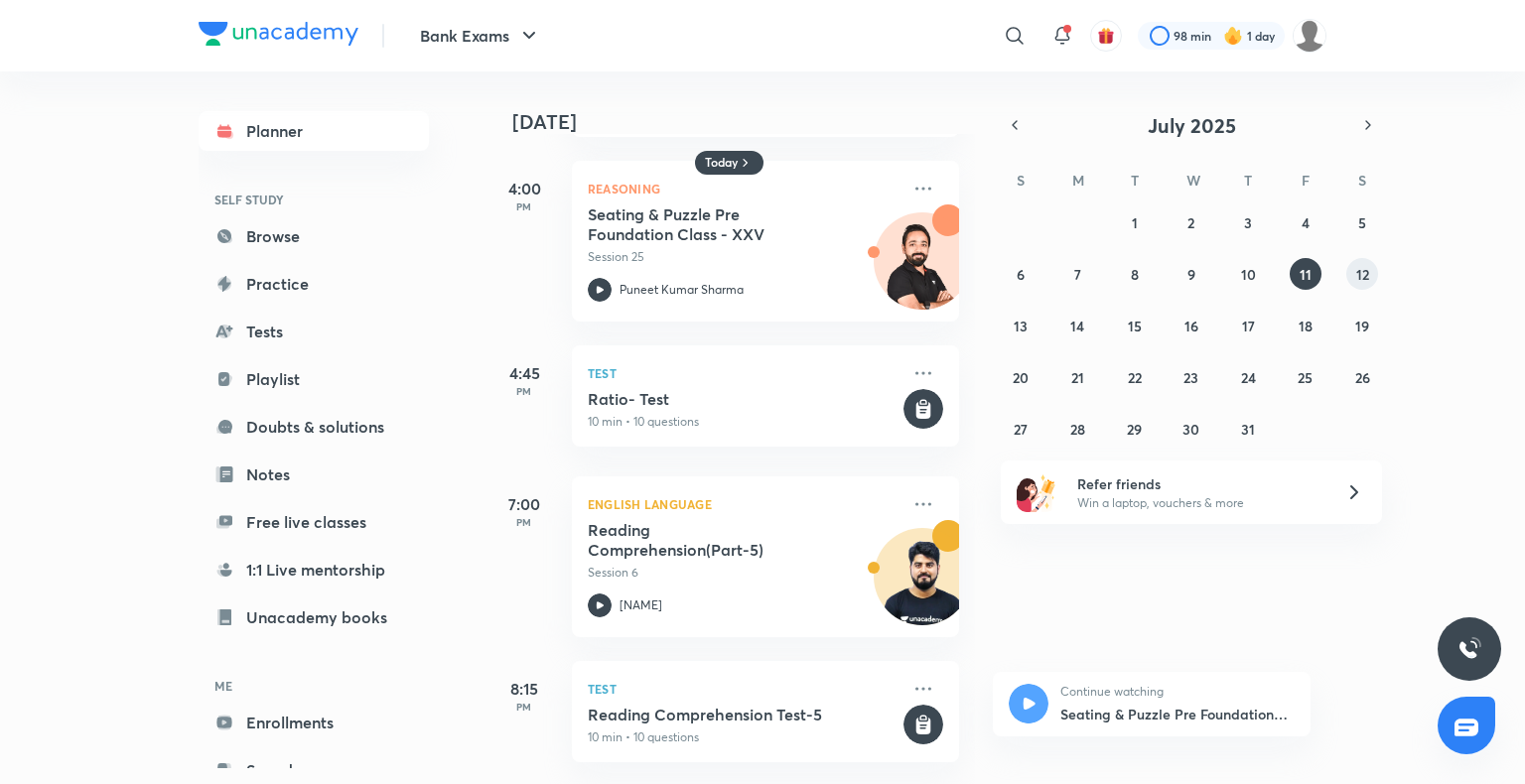 click on "12" at bounding box center [1362, 274] 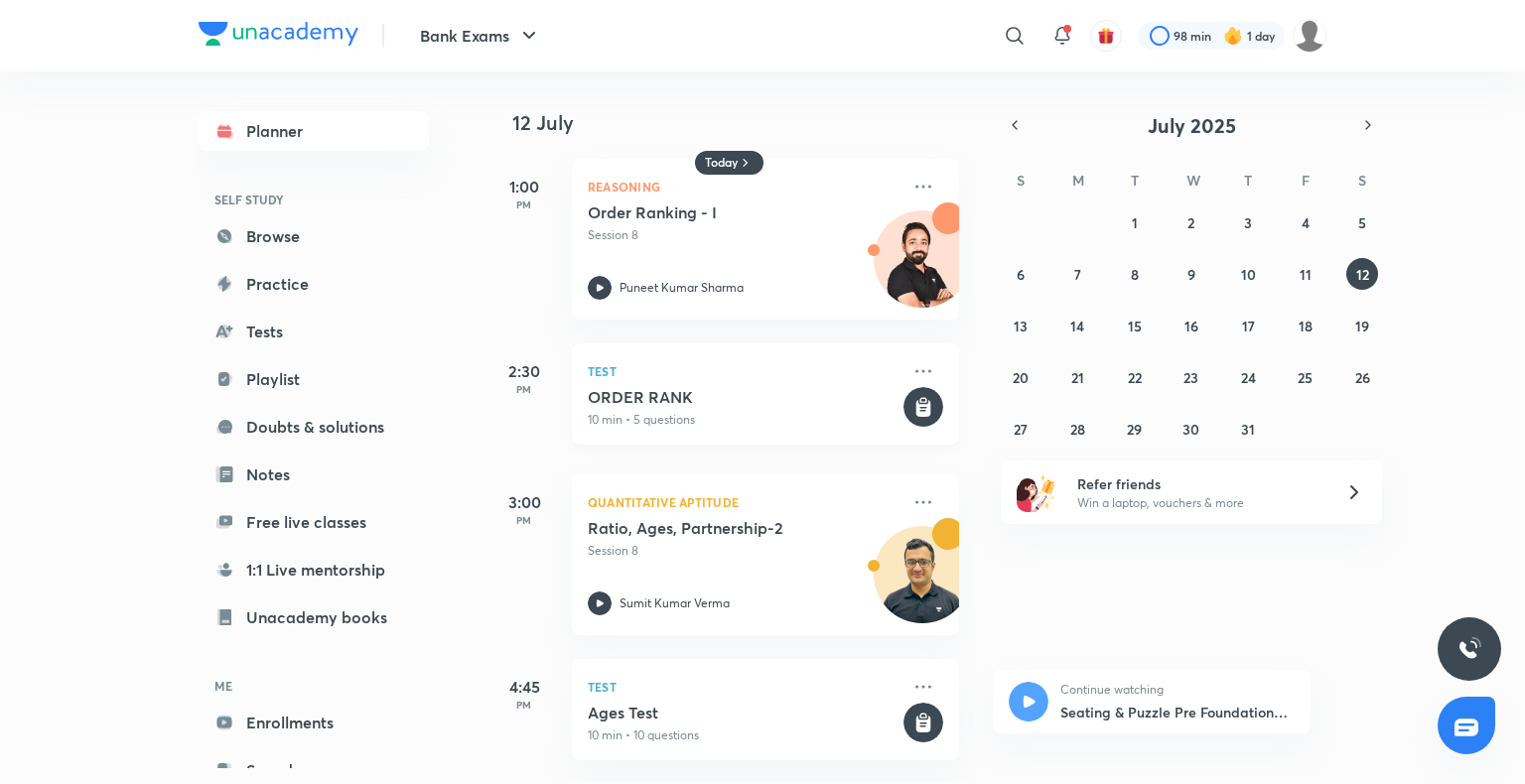 scroll, scrollTop: 12, scrollLeft: 0, axis: vertical 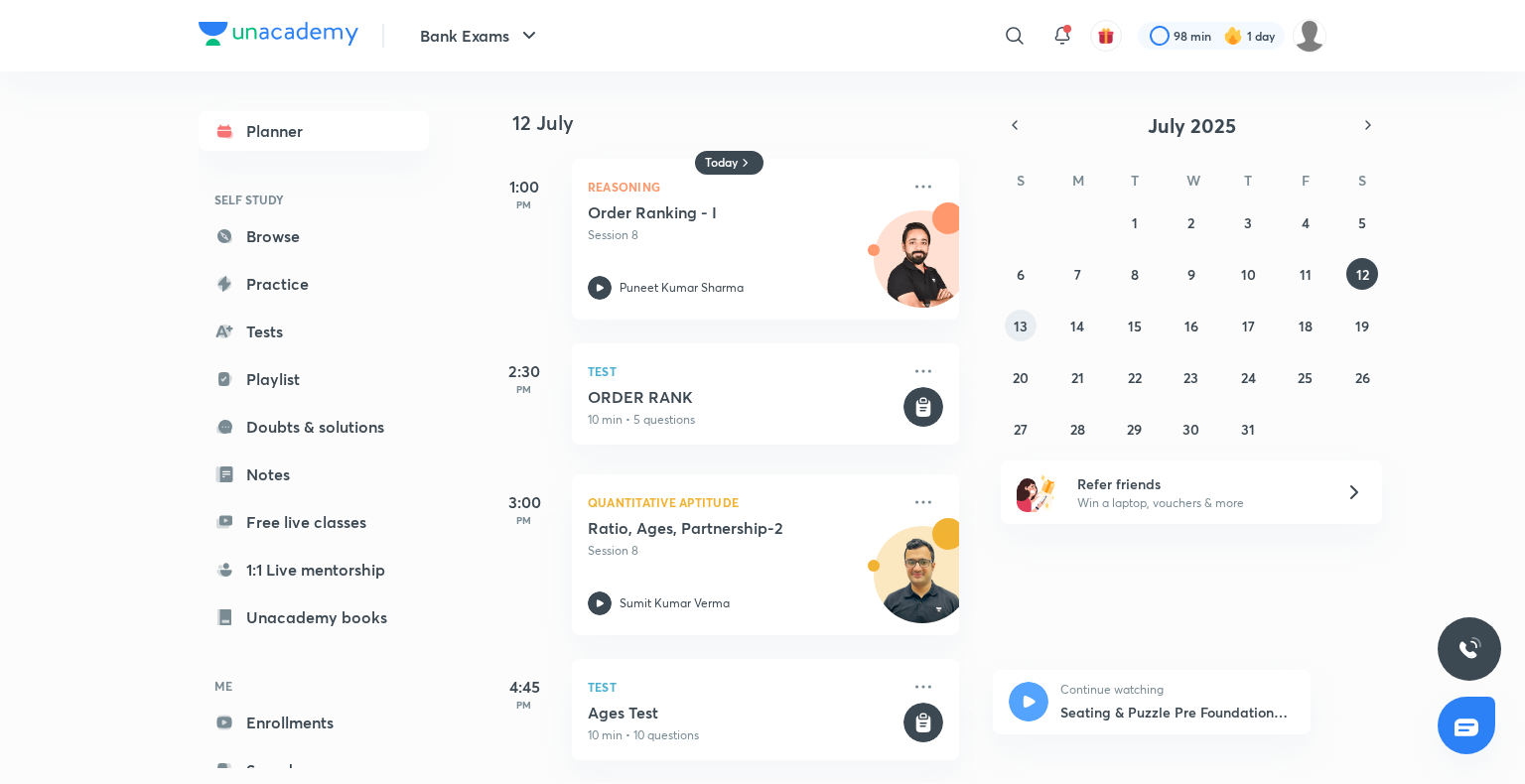 click on "13" at bounding box center [1021, 326] 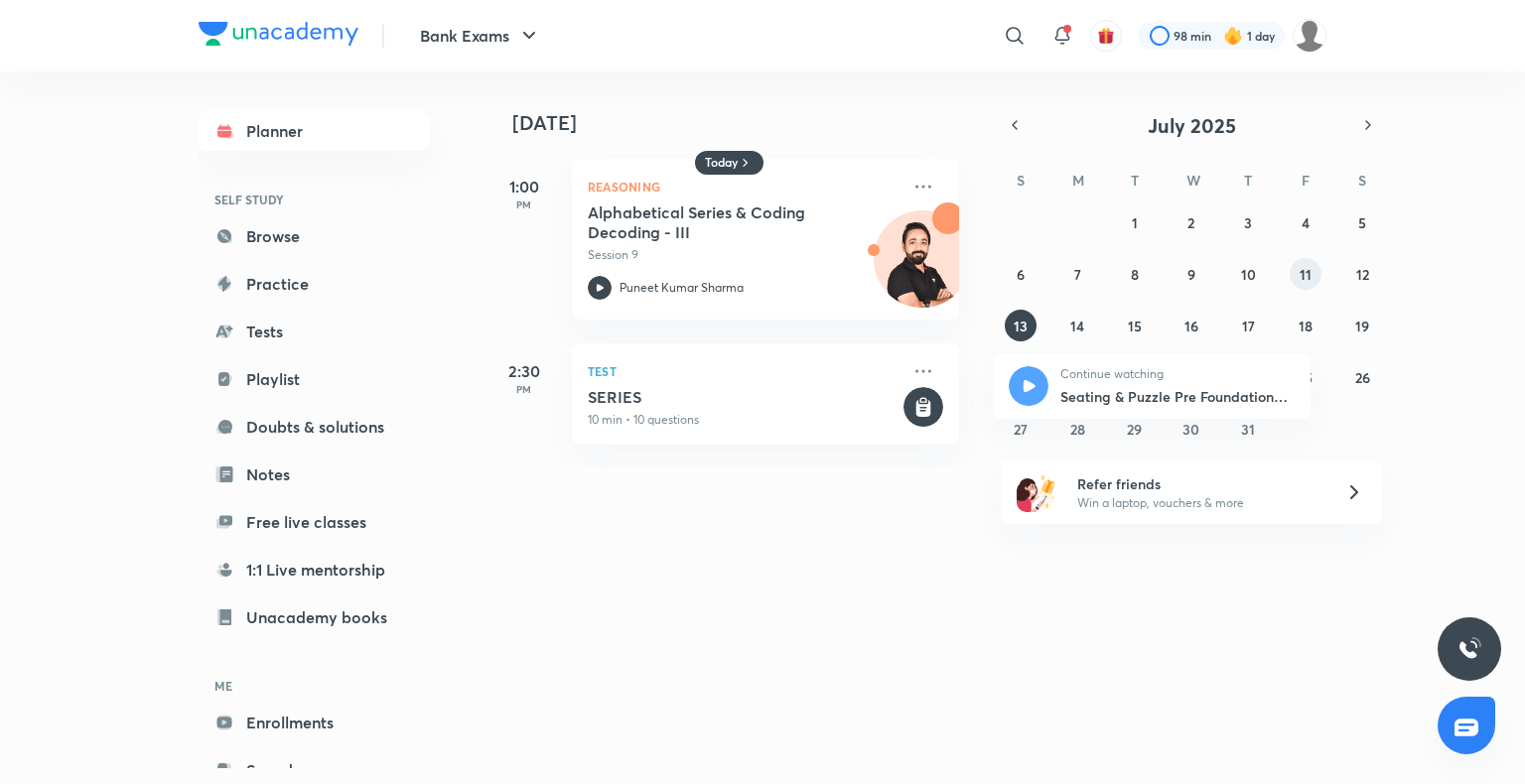 click on "11" at bounding box center (1306, 274) 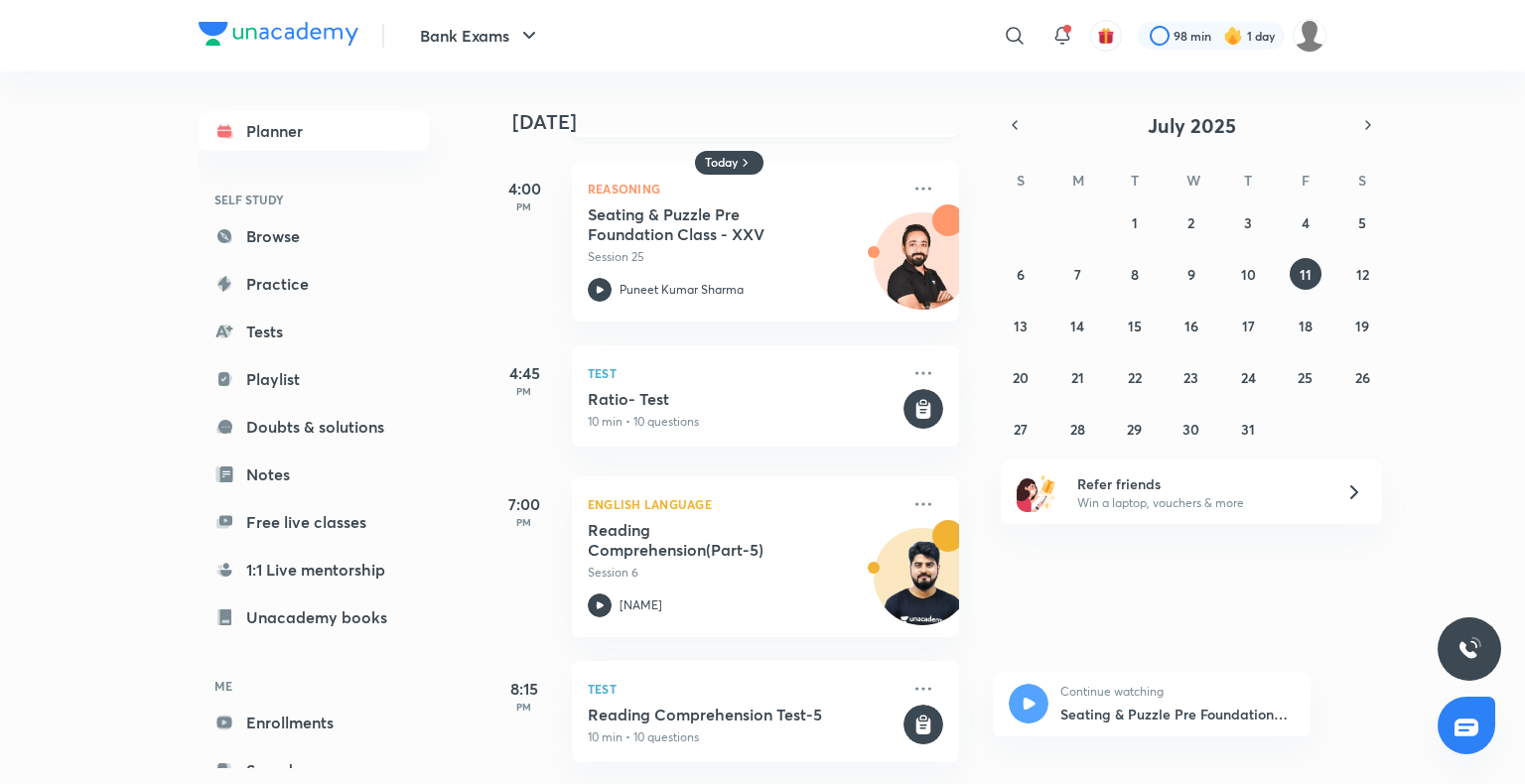 scroll, scrollTop: 0, scrollLeft: 0, axis: both 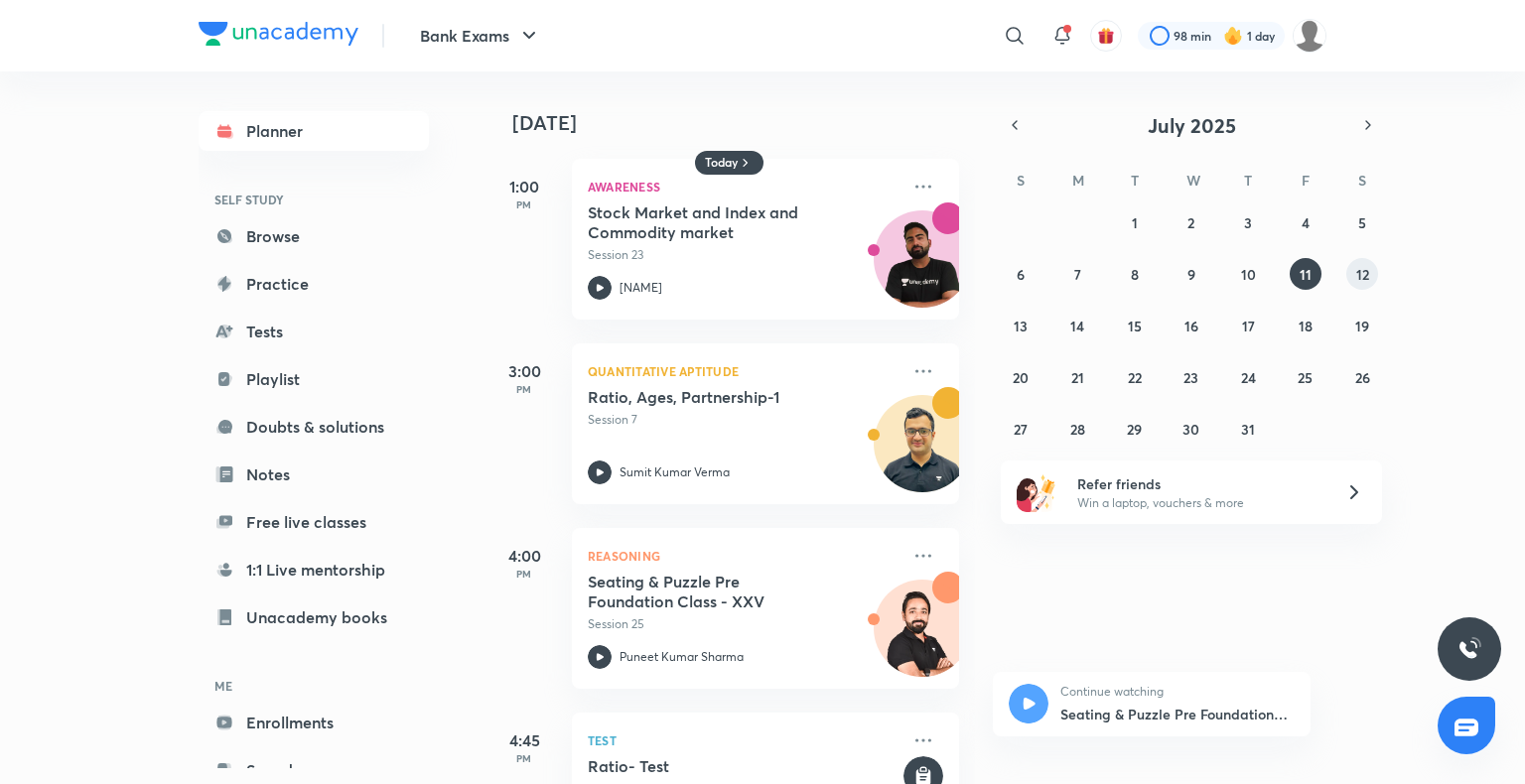click on "12" at bounding box center (1362, 274) 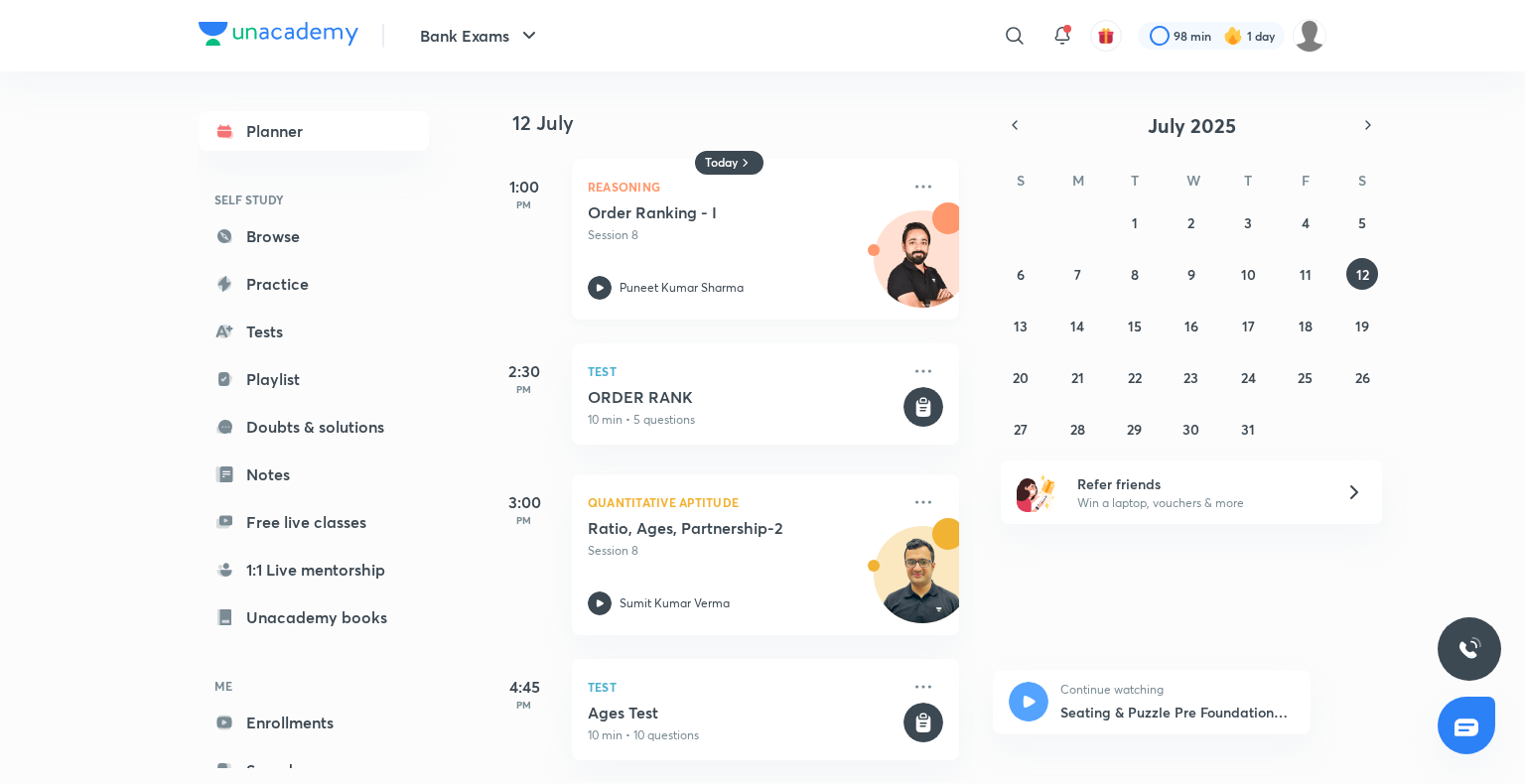 click on "Order Ranking - I Session 8 [NAME]" at bounding box center [744, 251] 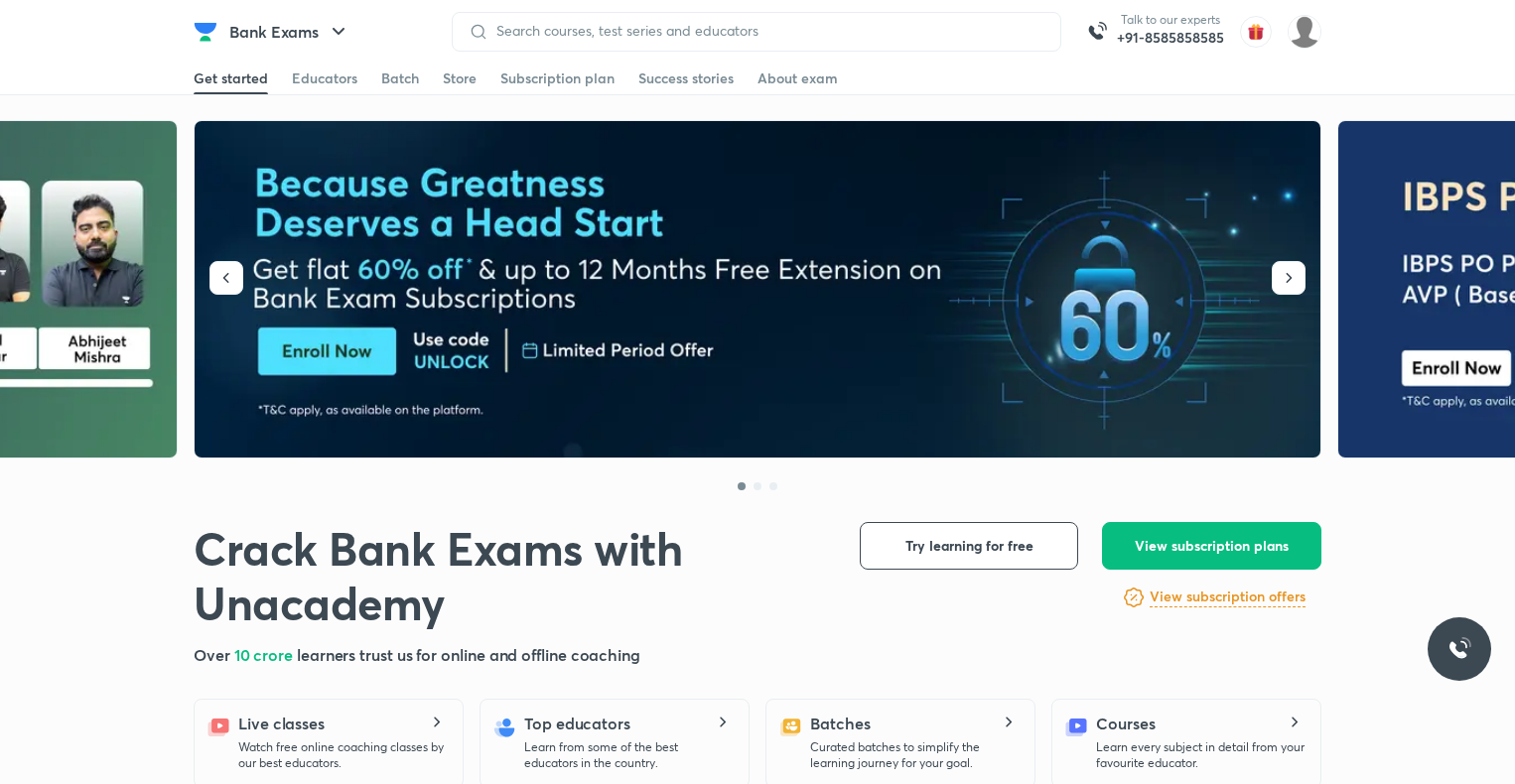 scroll, scrollTop: 0, scrollLeft: 0, axis: both 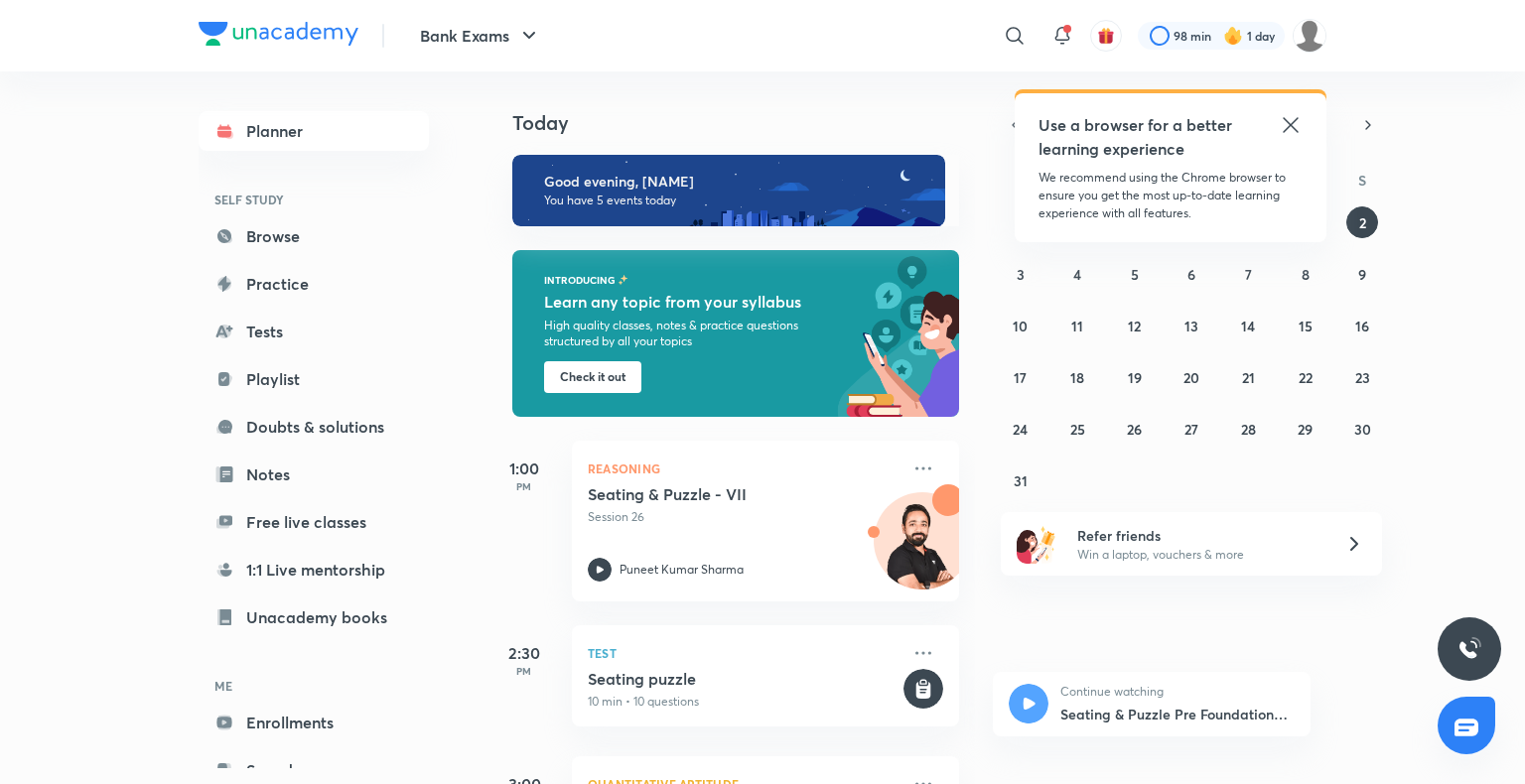 click 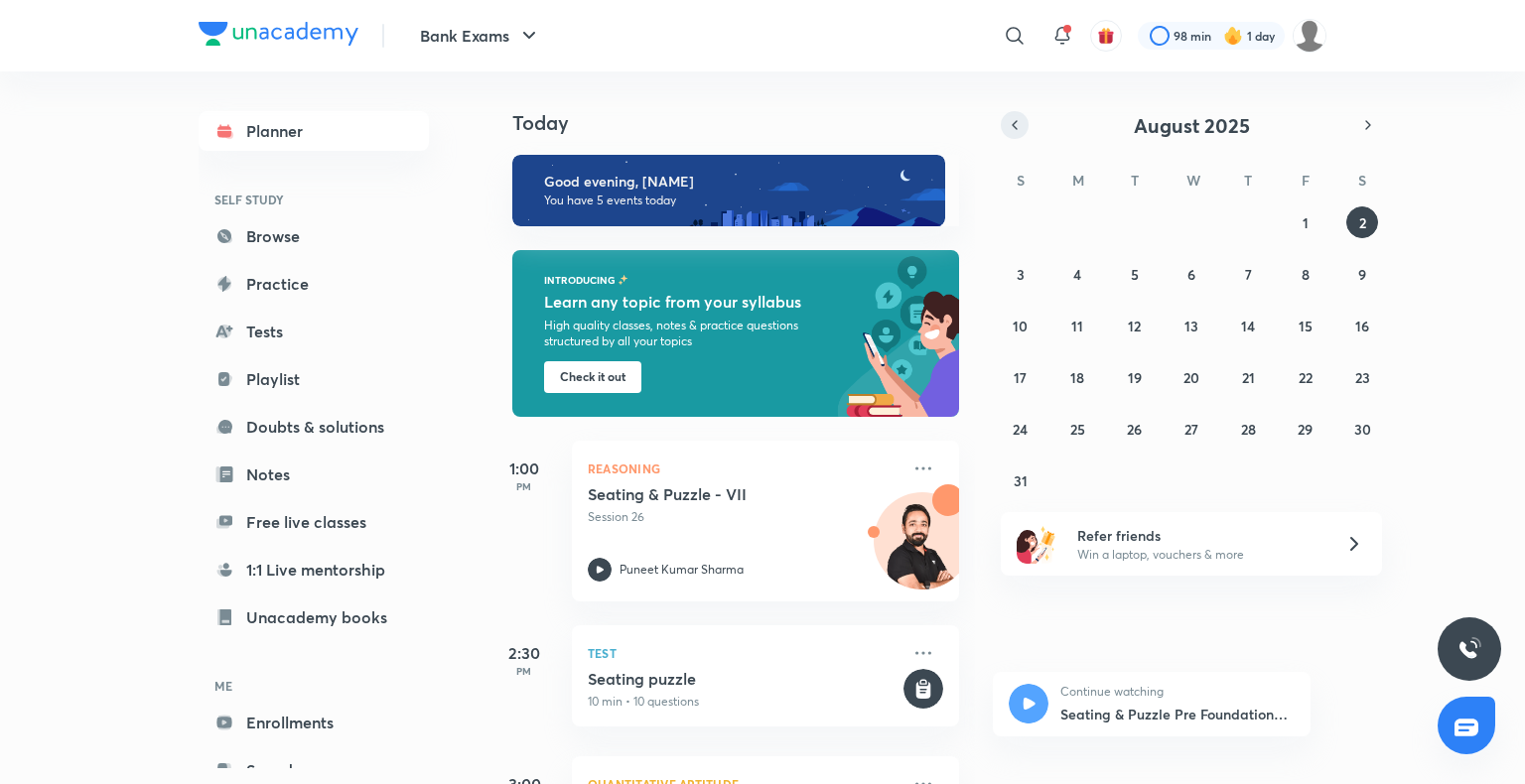click 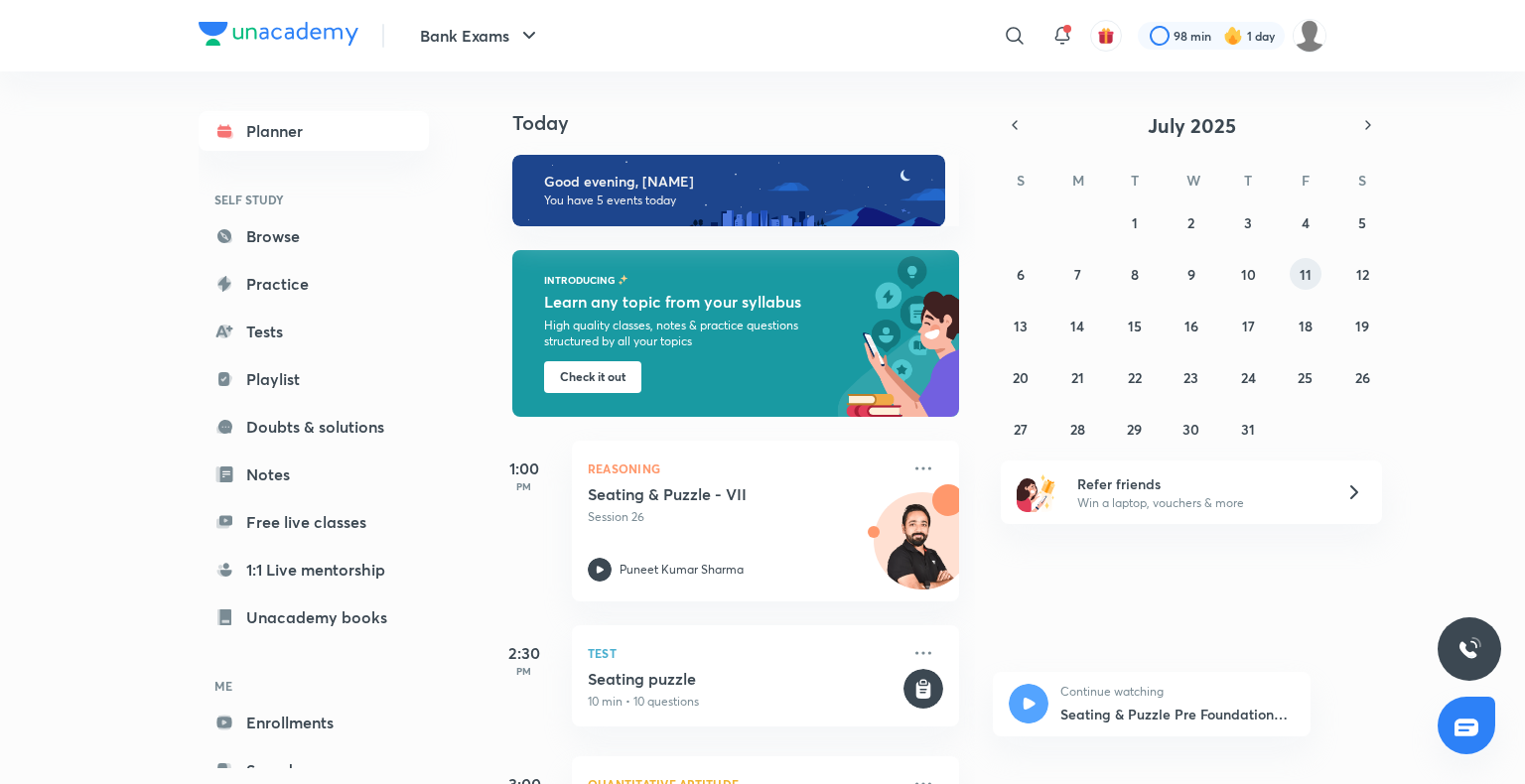 click on "11" at bounding box center [1306, 274] 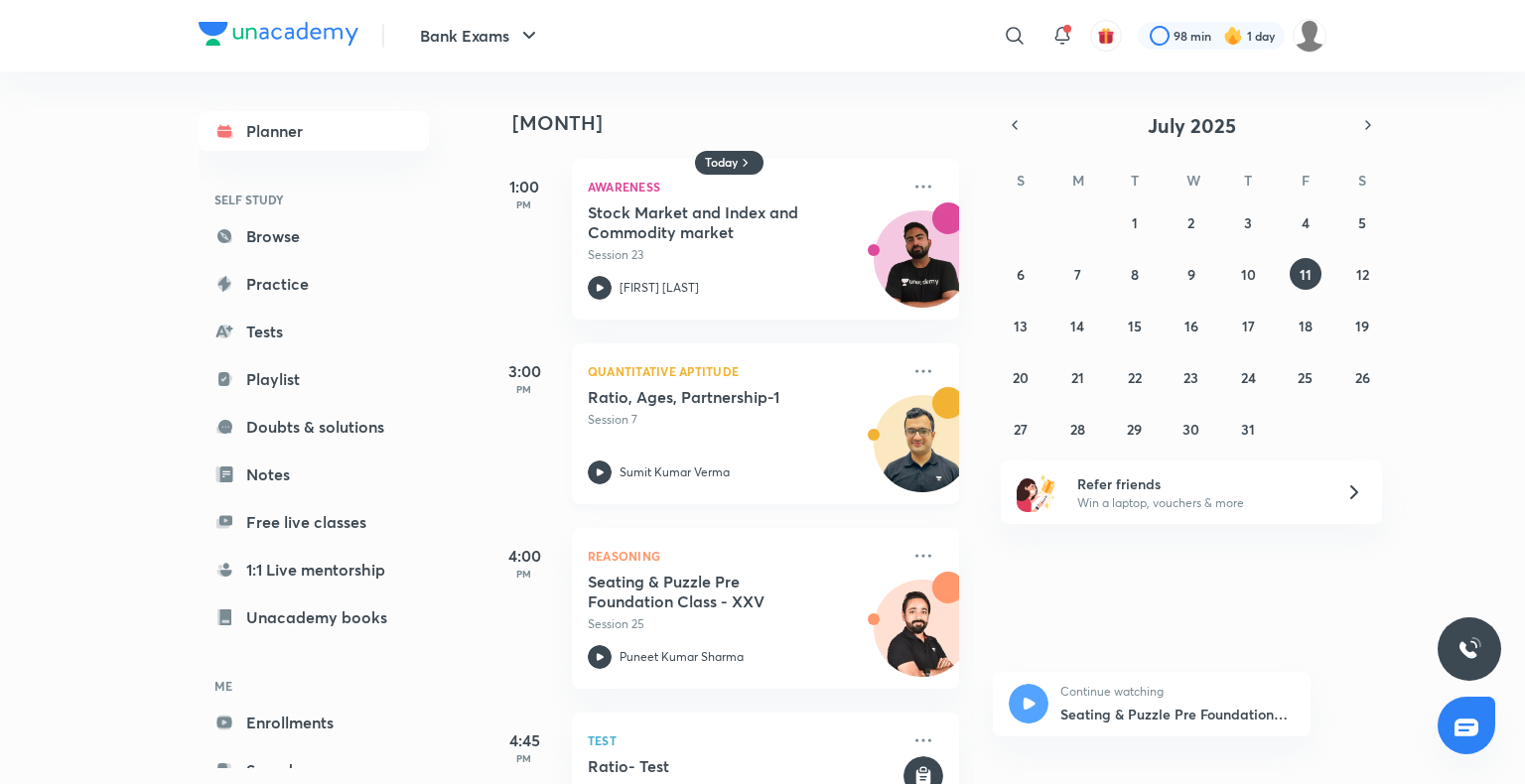 scroll, scrollTop: 381, scrollLeft: 0, axis: vertical 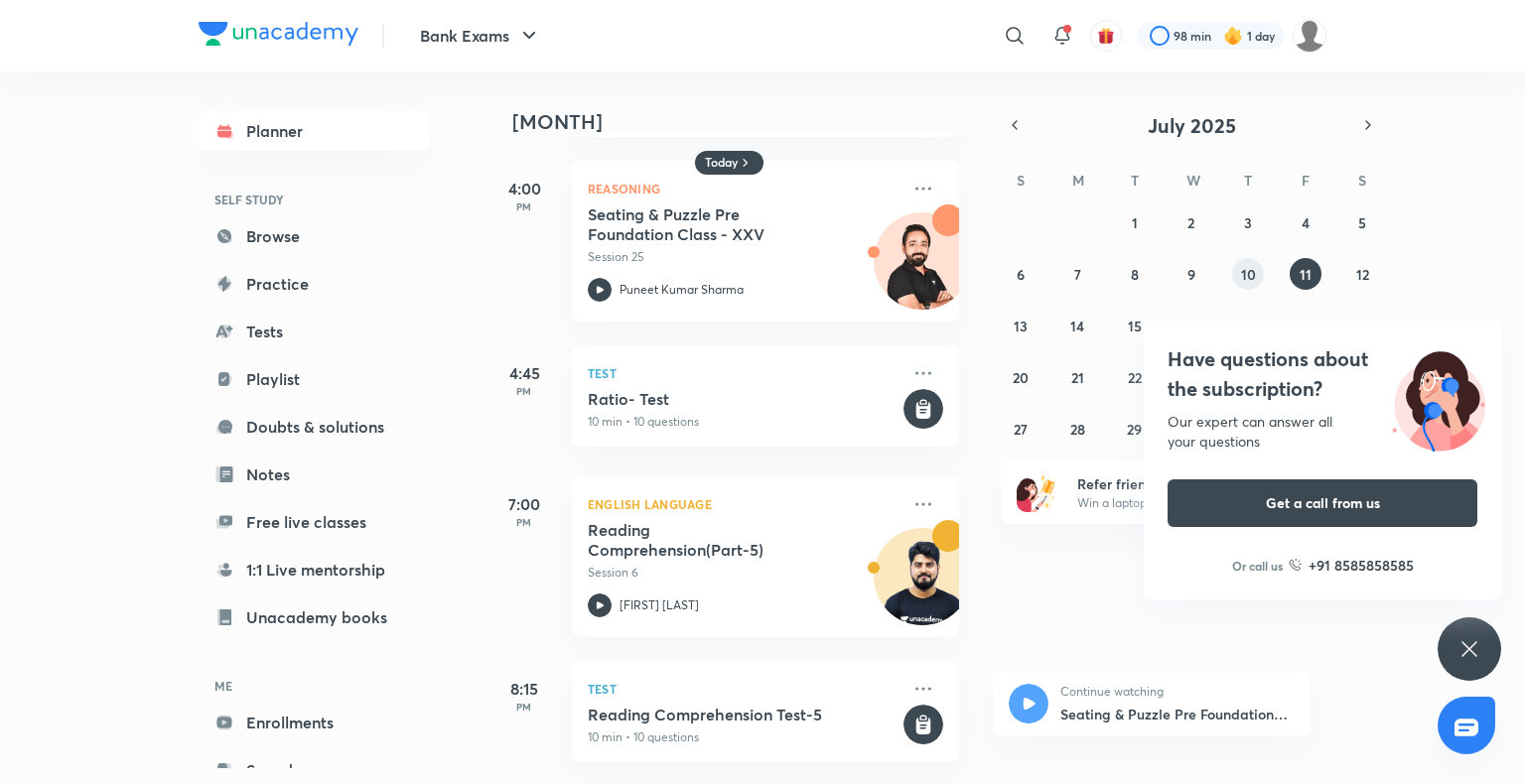 click on "10" at bounding box center [1248, 274] 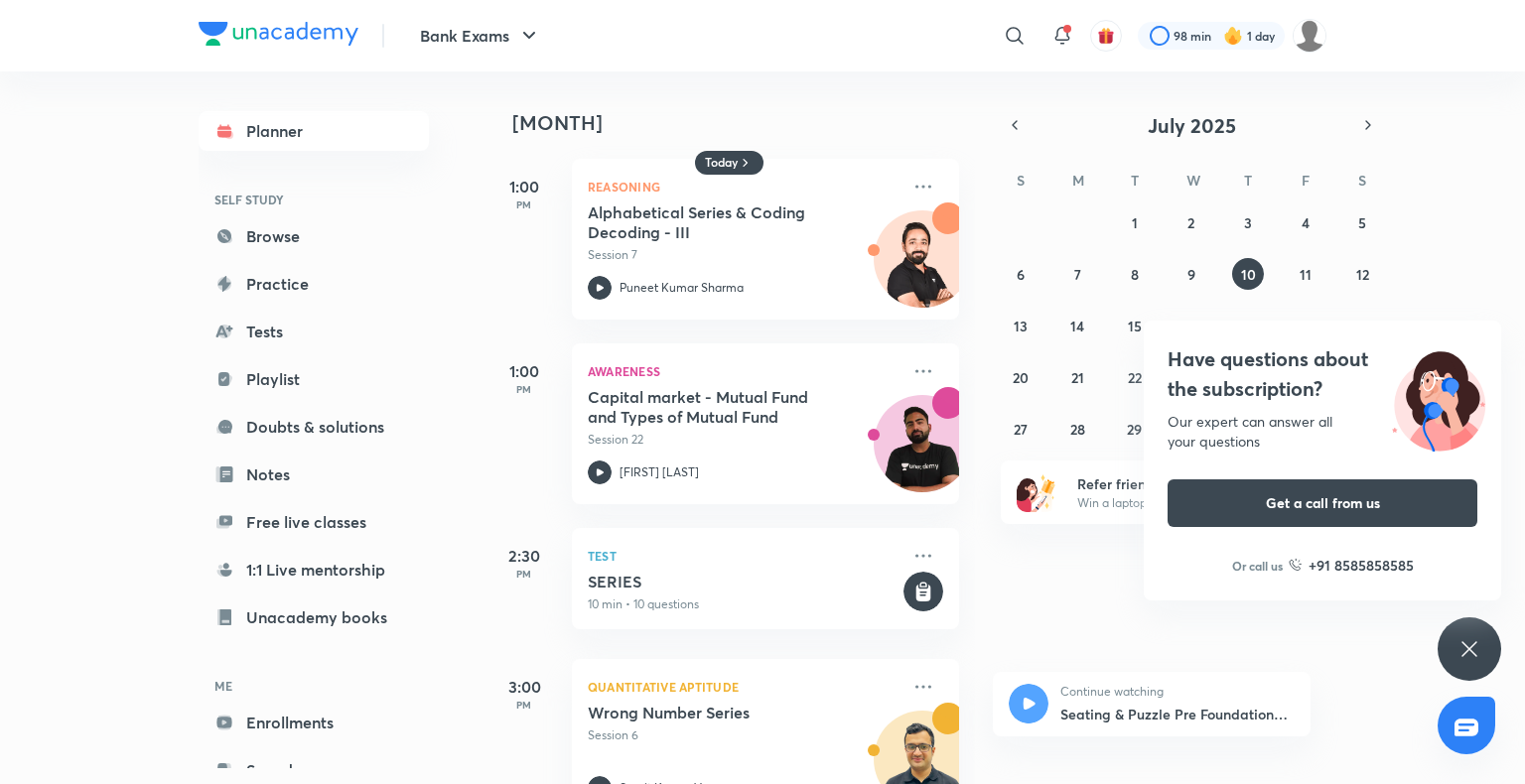 click 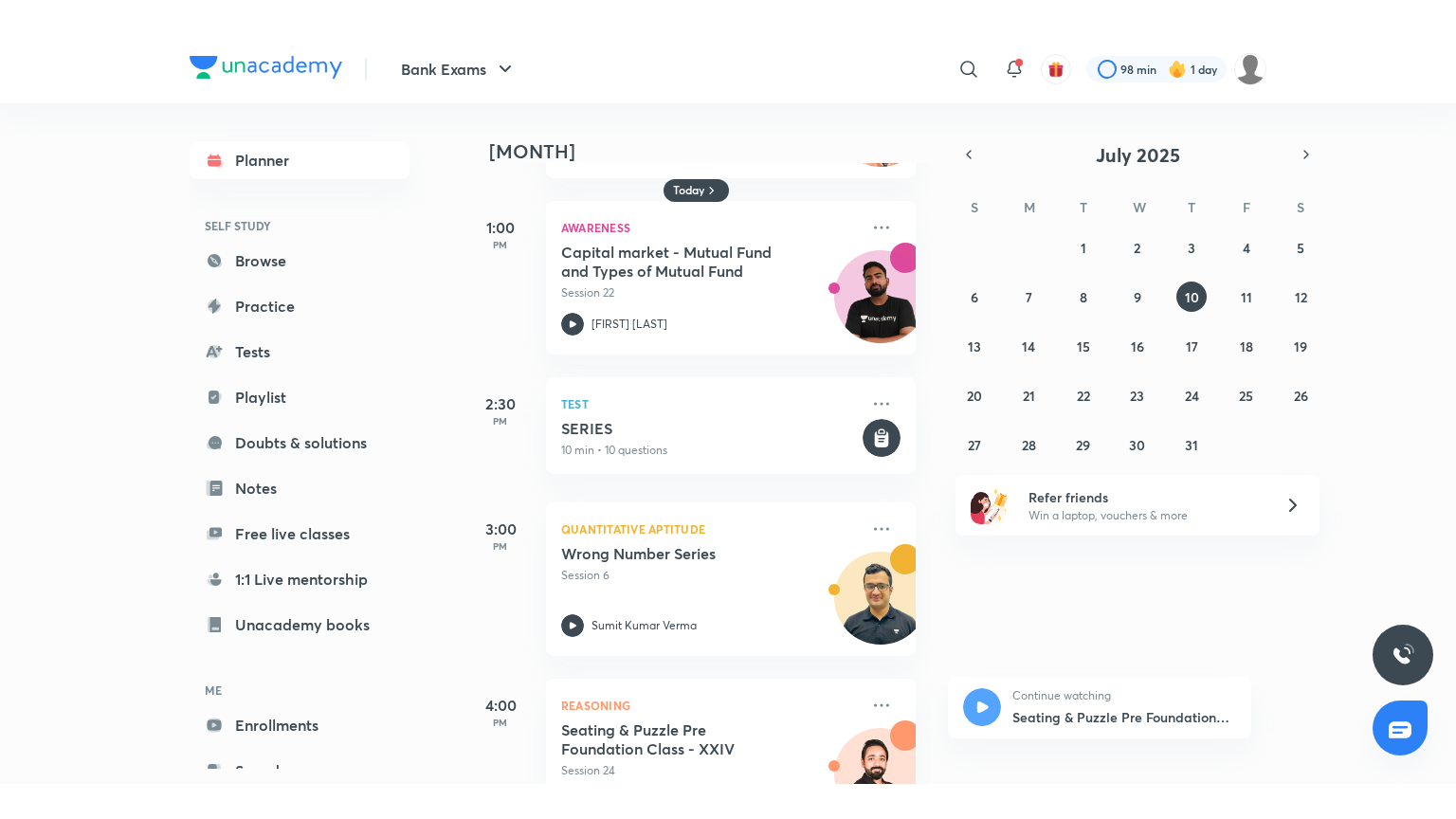 scroll, scrollTop: 0, scrollLeft: 0, axis: both 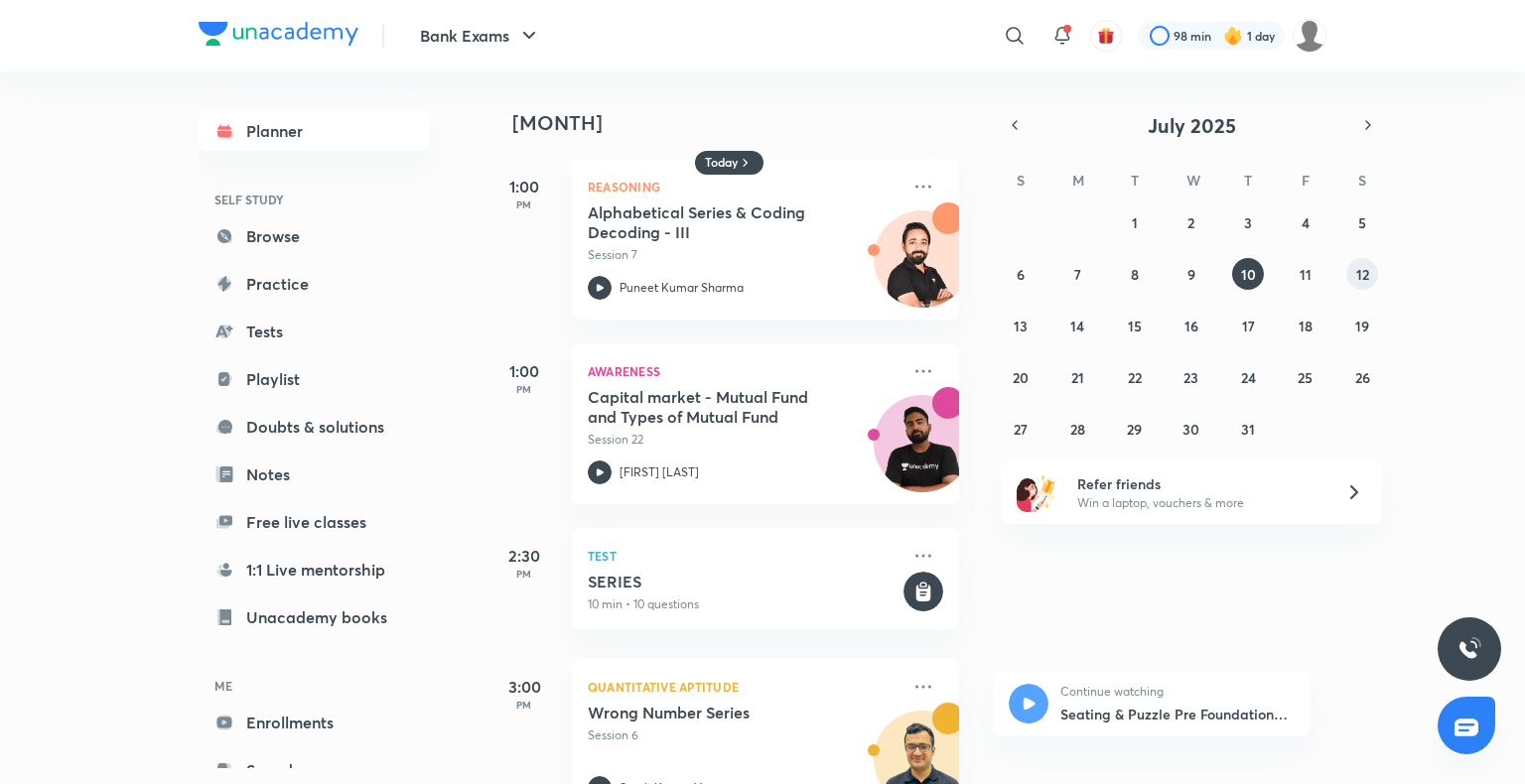 click on "12" at bounding box center [1362, 274] 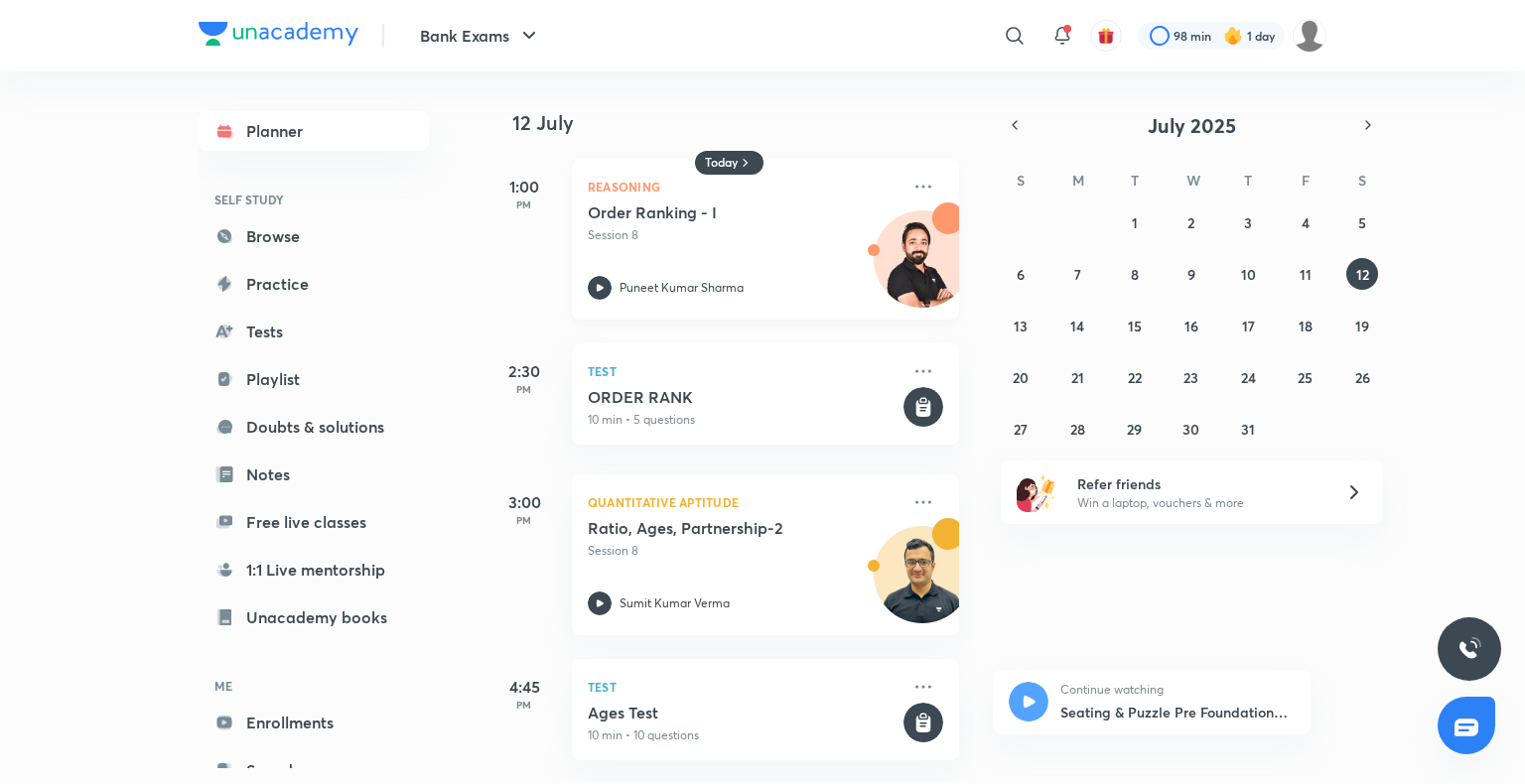 click 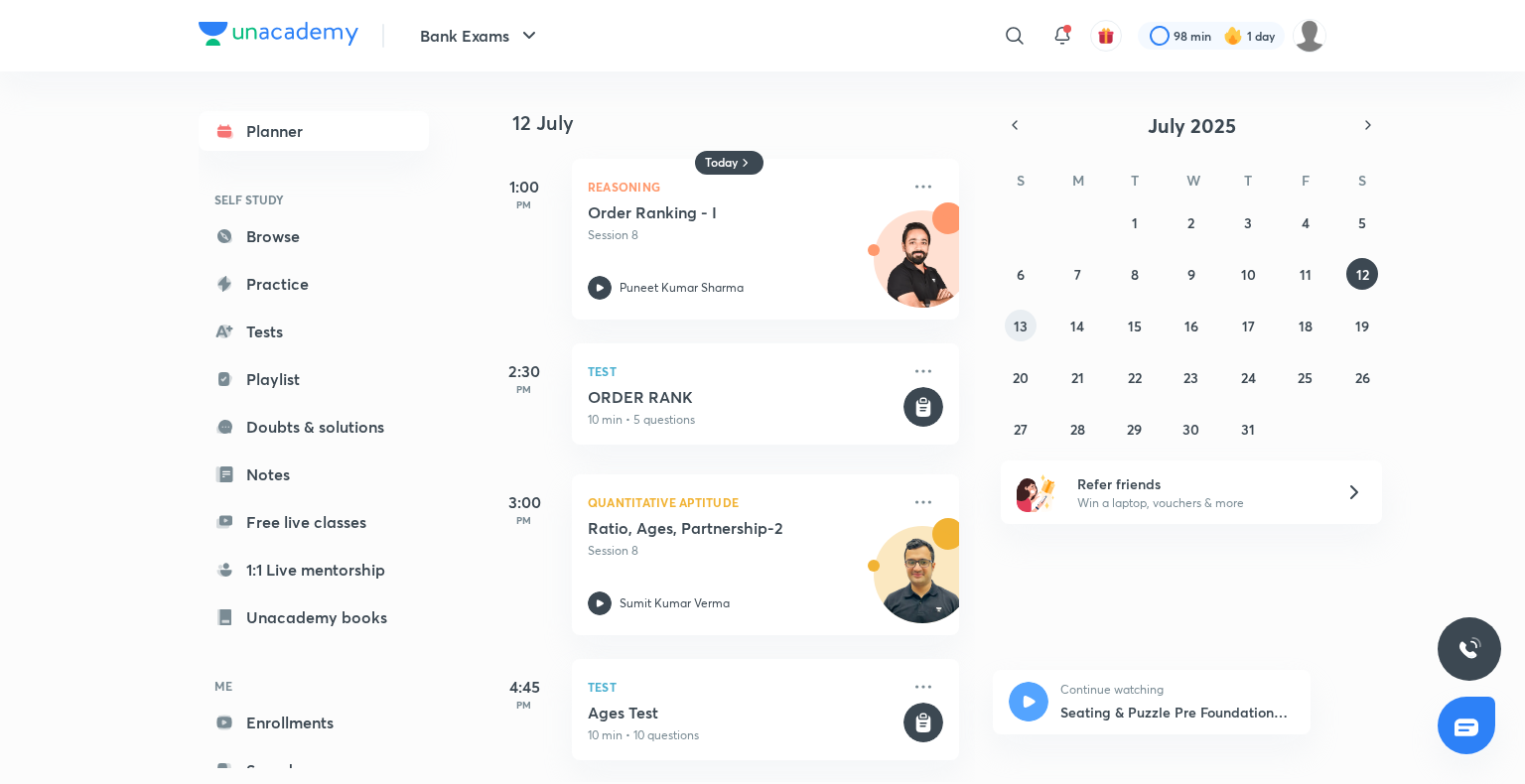 click on "13" at bounding box center [1021, 326] 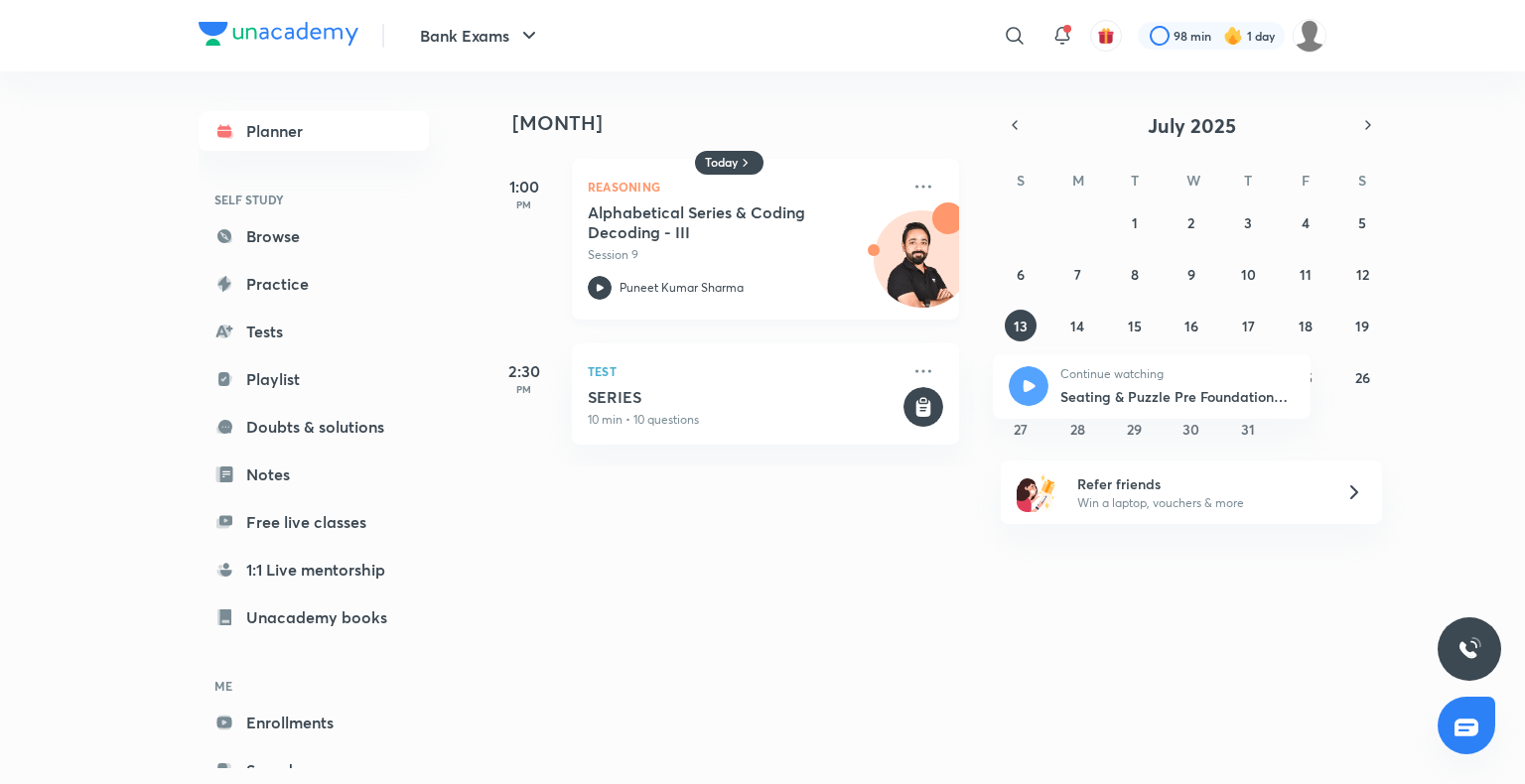 click on "Session 9" at bounding box center [744, 255] 